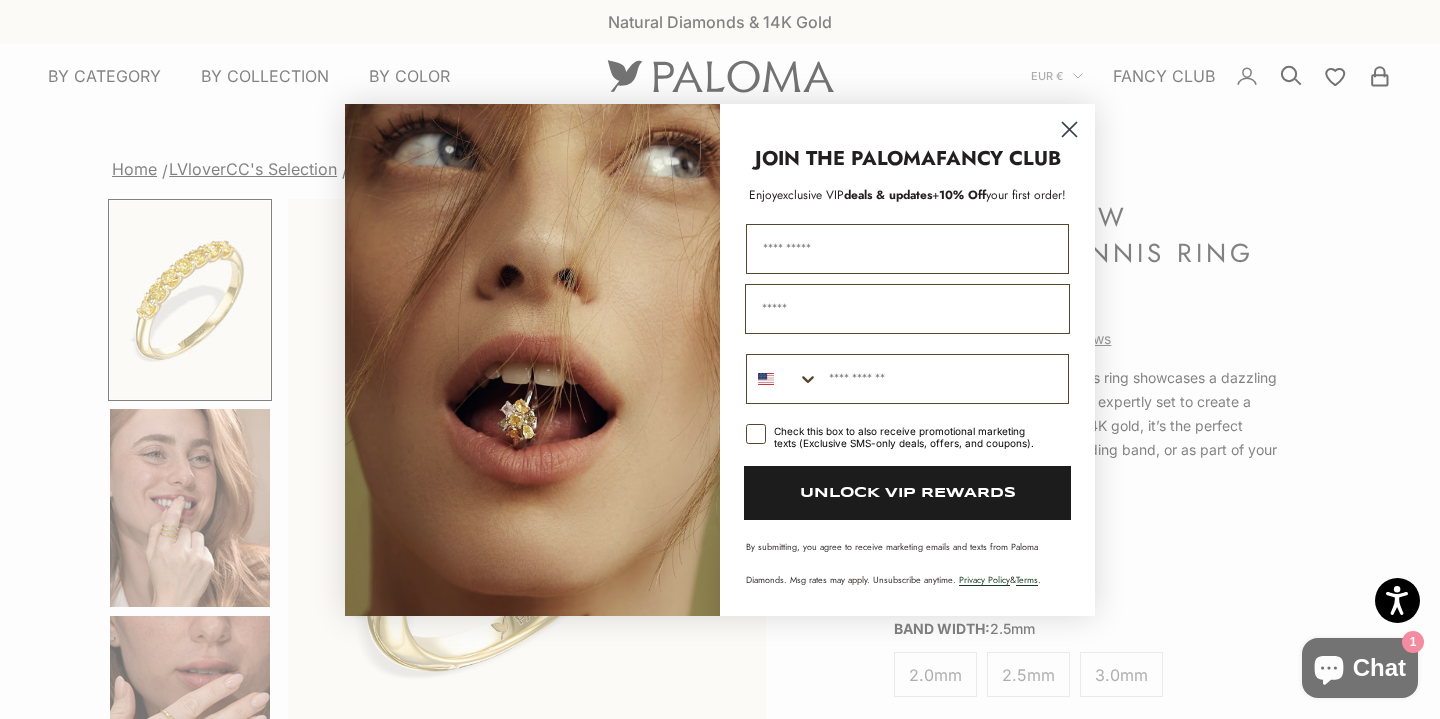 scroll, scrollTop: 0, scrollLeft: 0, axis: both 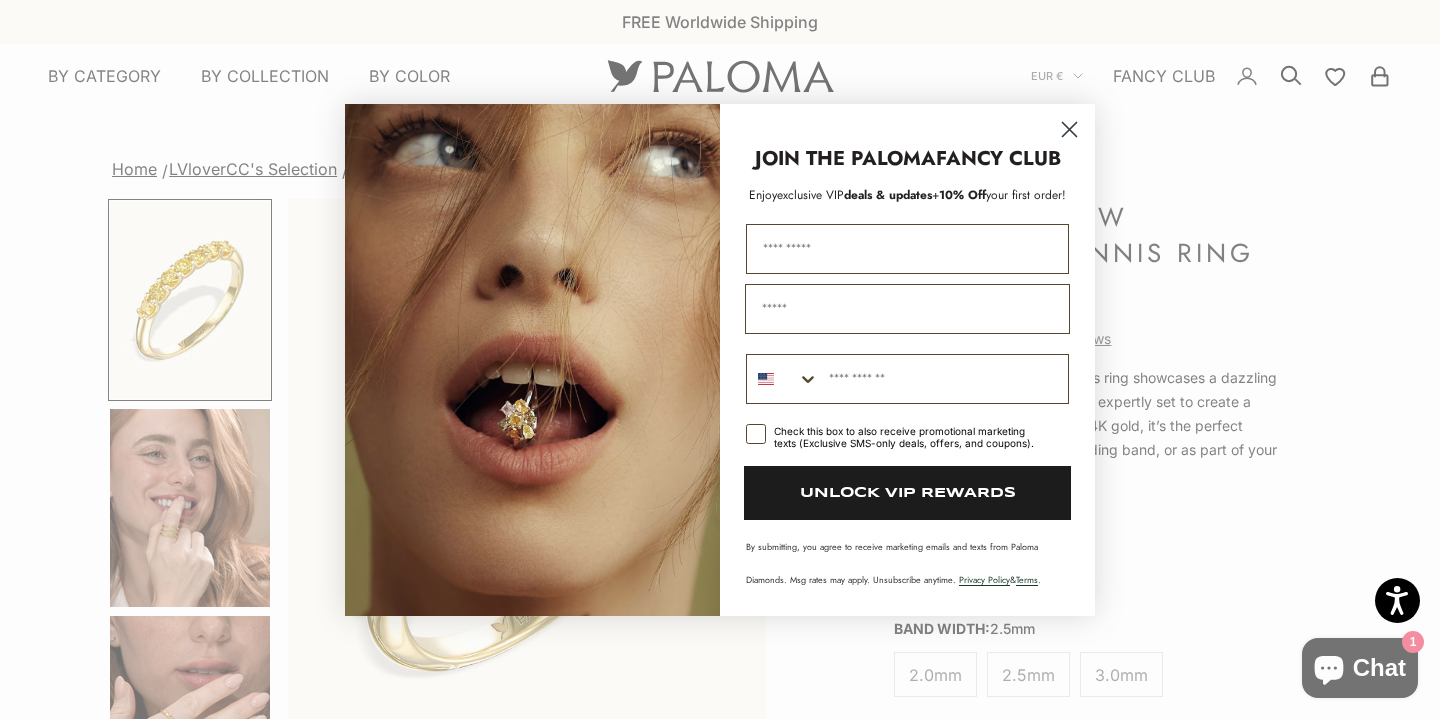 click 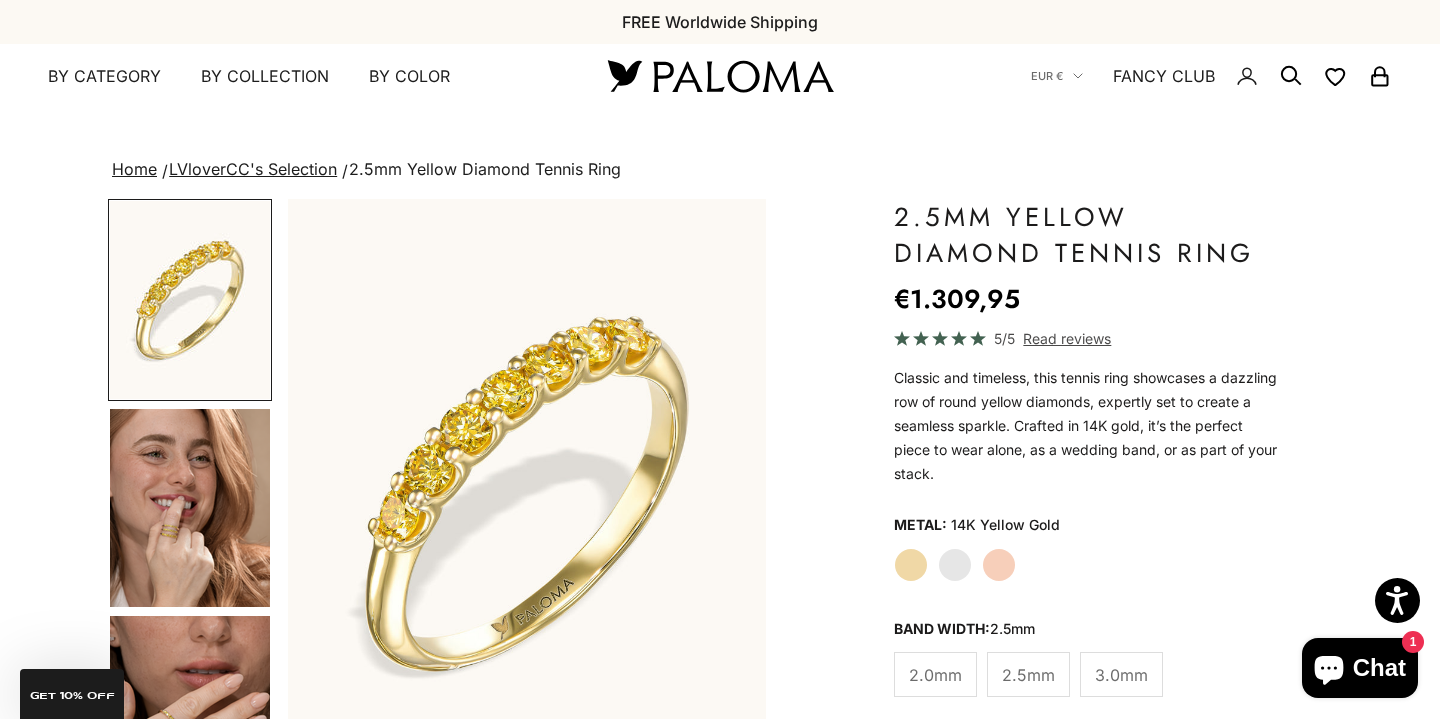 click 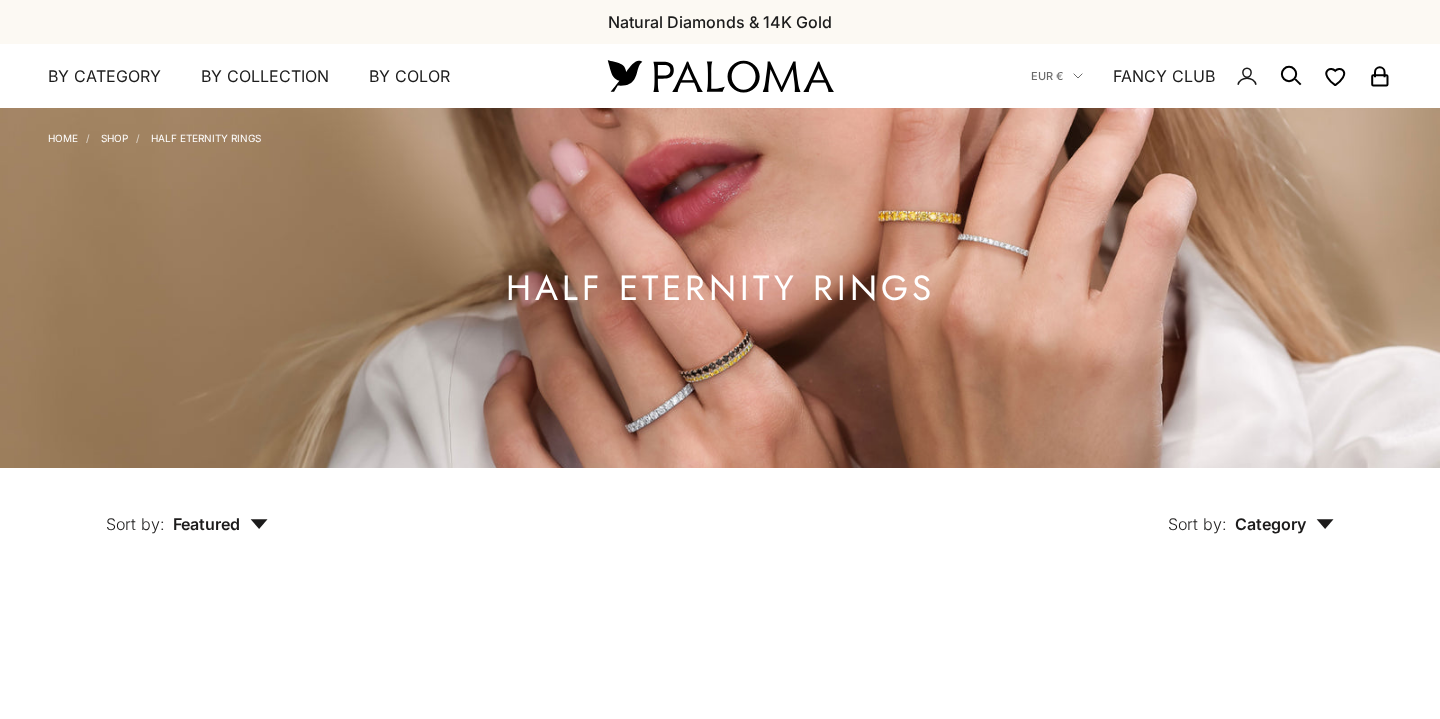 scroll, scrollTop: 0, scrollLeft: 0, axis: both 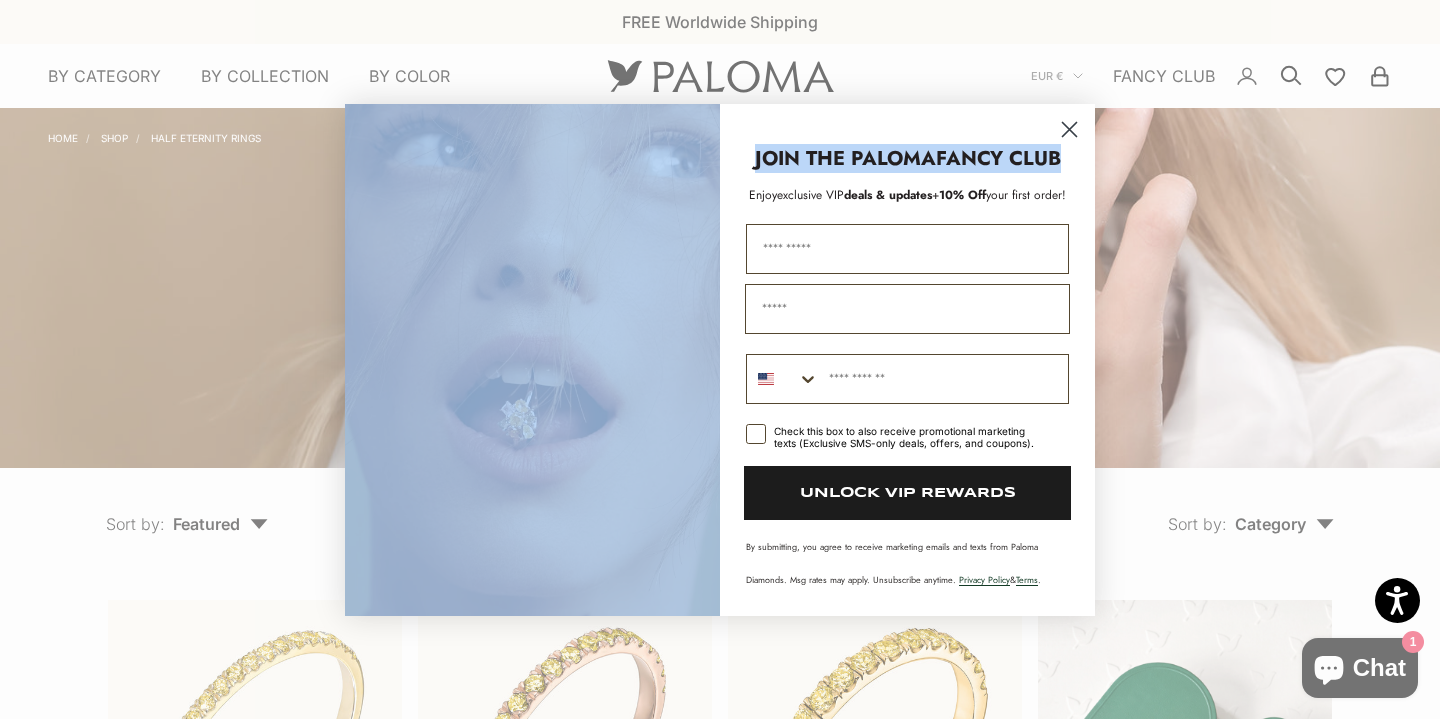 click on "Close dialog JOIN THE PALOMA  FANCY CLUB Enjoy  exclusive VIP  deals & updates  +  10% Off  your first order! SMS  Check this box to also receive promotional marketing texts (Exclusive SMS-only deals, offers, and coupons). UNLOCK VIP REWARDS
By submitting, you agree to receive marketing emails and texts from Paloma Diamonds. Msg rates may apply. Unsubscribe anytime.   Privacy Policy  &  Terms .
******" at bounding box center (720, 360) 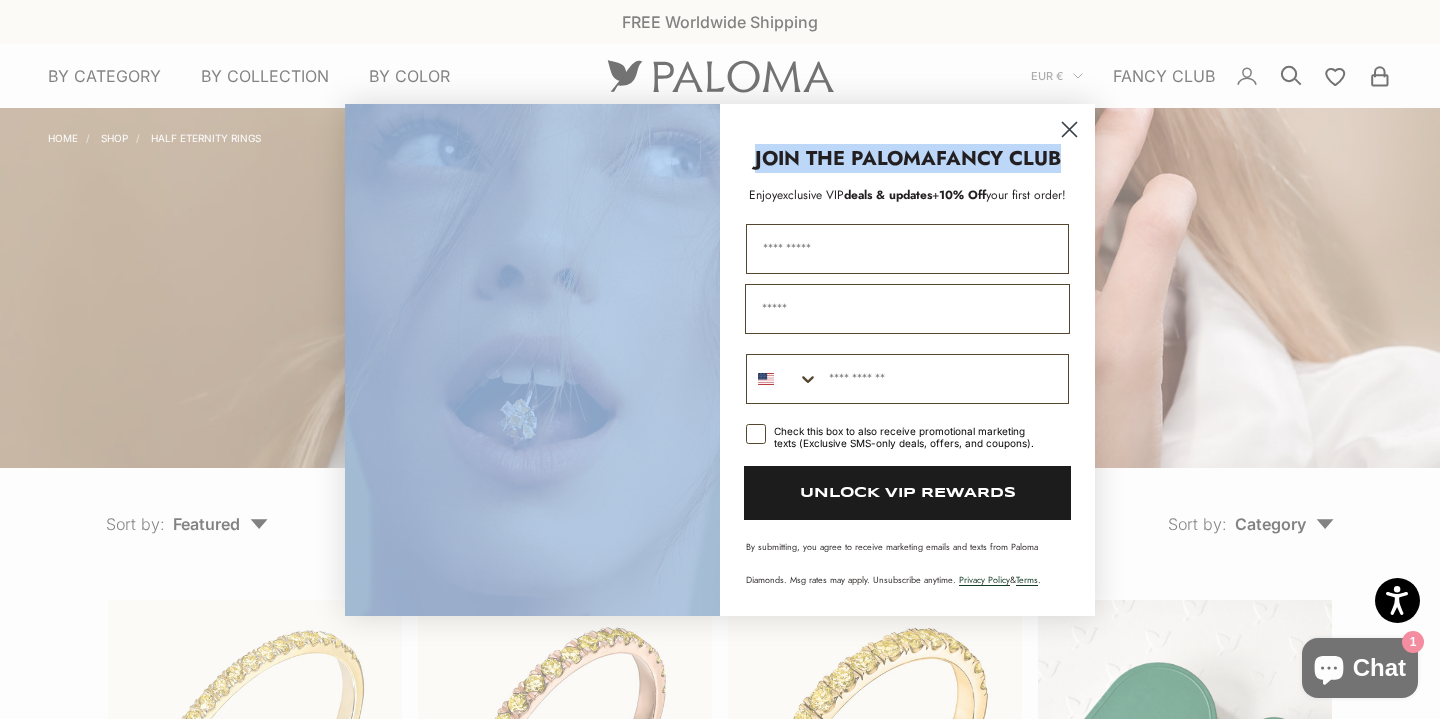 click 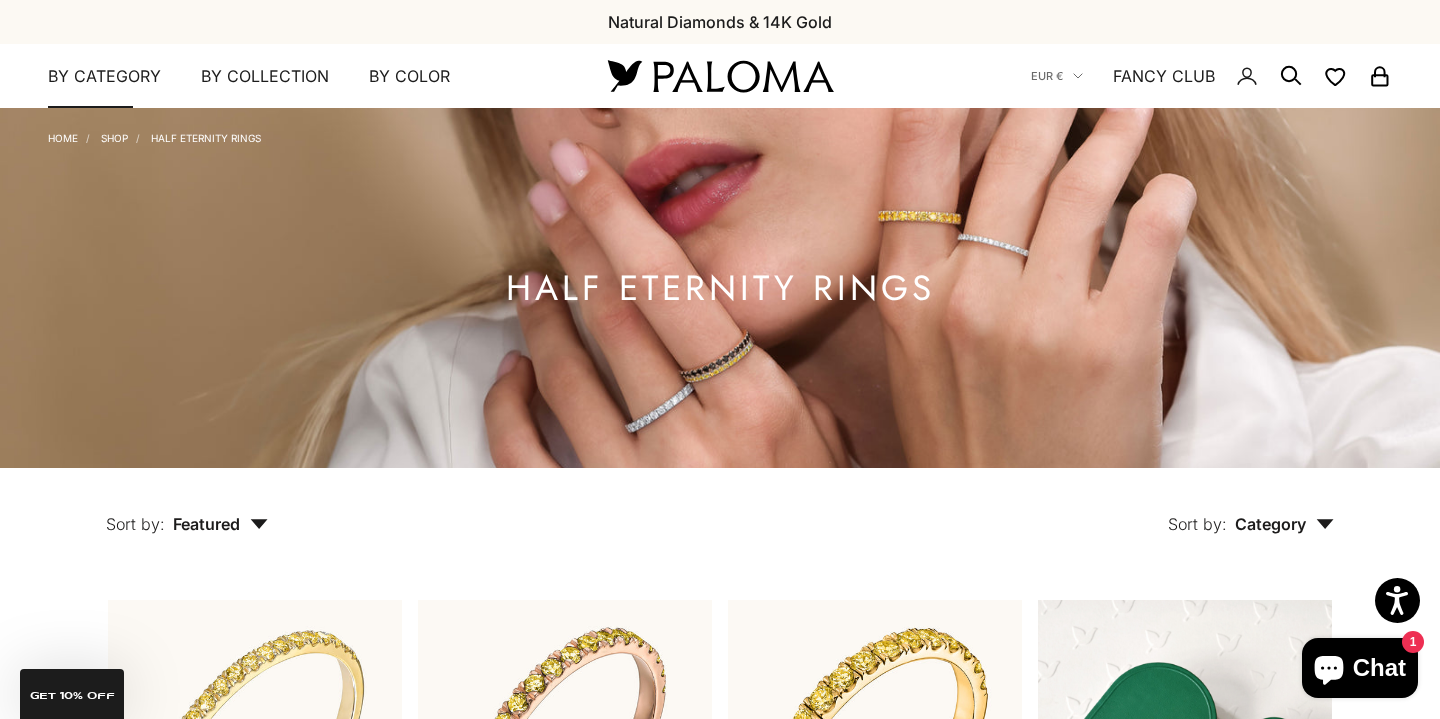 click on "By Category" at bounding box center (104, 77) 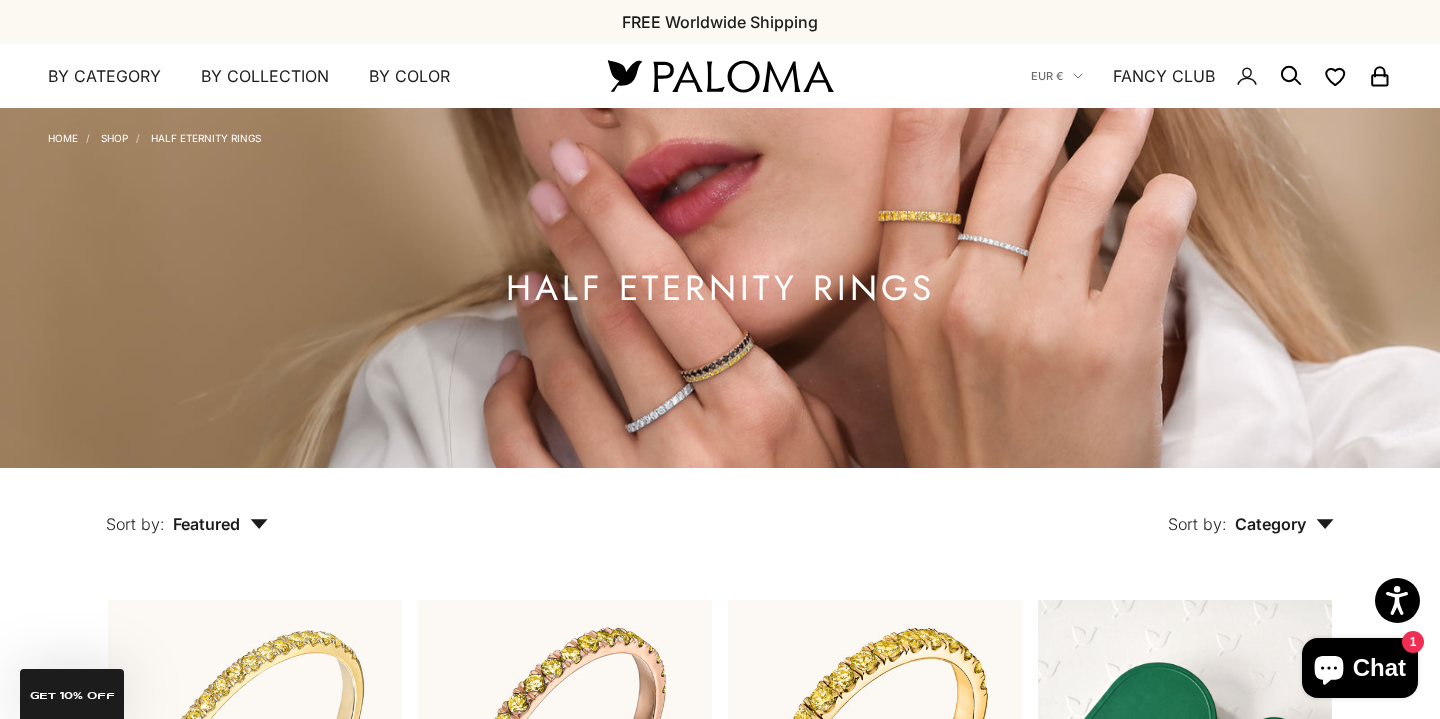click at bounding box center [720, 76] 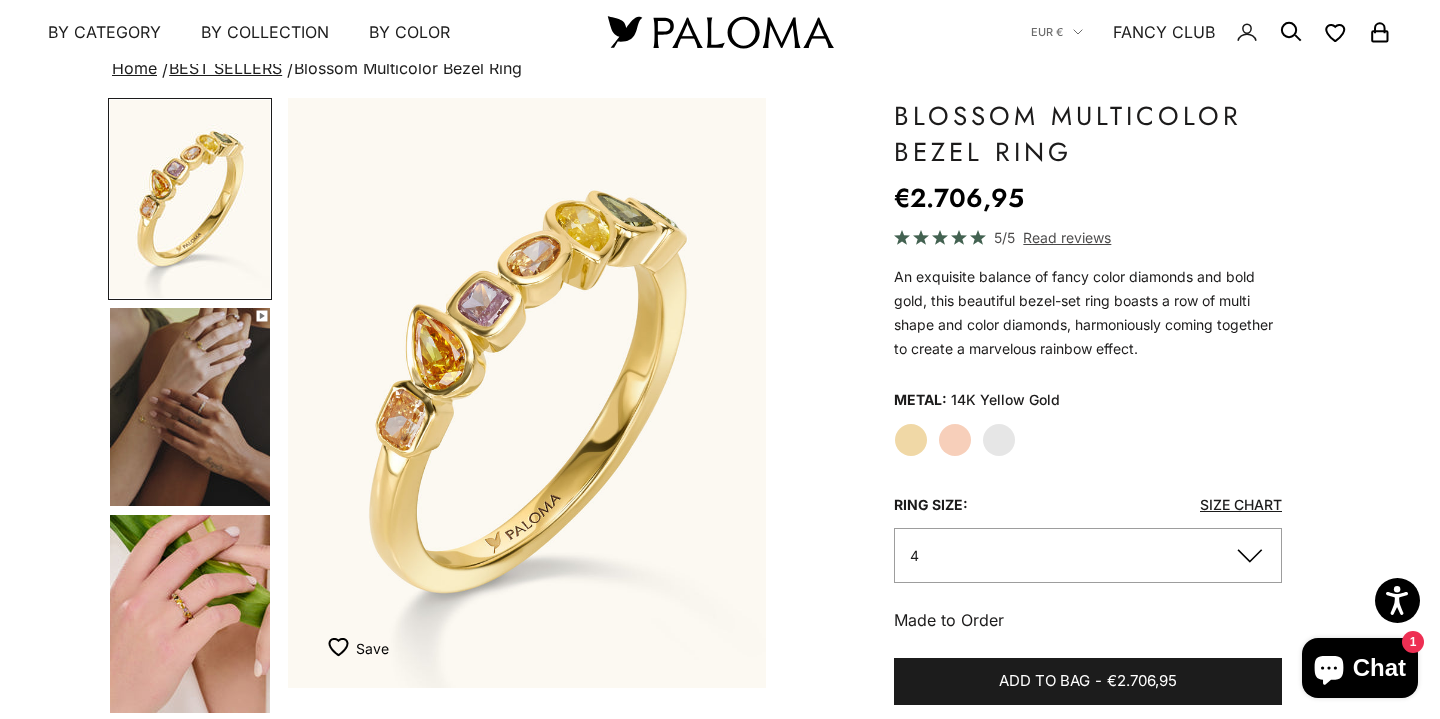 scroll, scrollTop: 107, scrollLeft: 0, axis: vertical 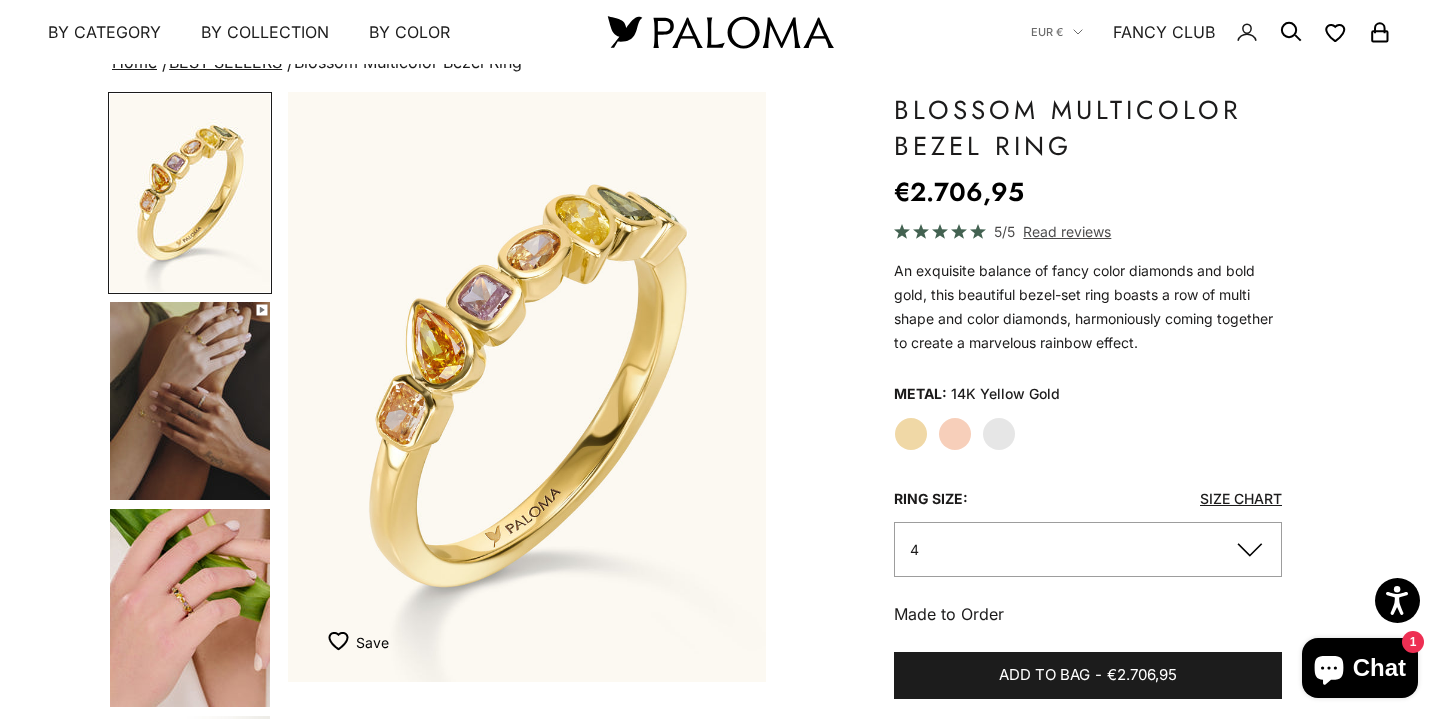 click on "4" 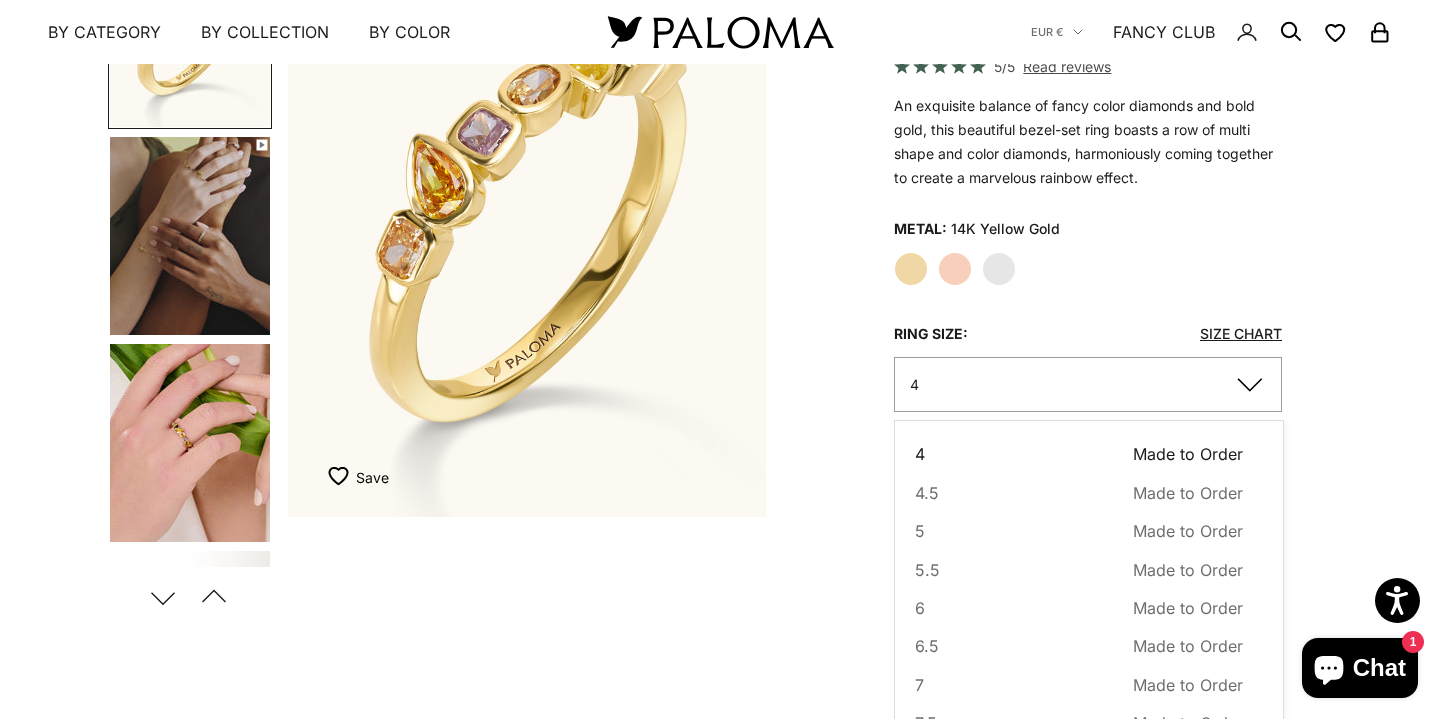 scroll, scrollTop: 280, scrollLeft: 0, axis: vertical 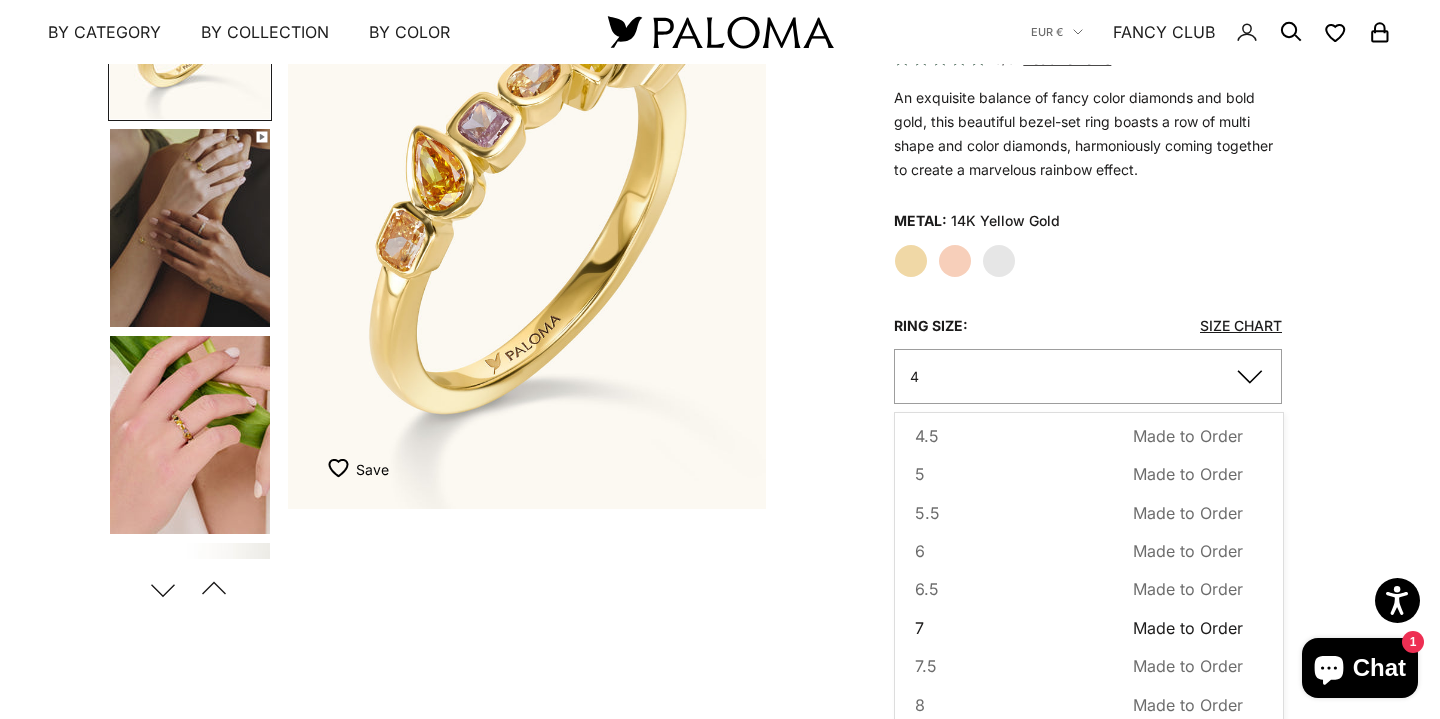 click on "7 Made to Order Sold out" at bounding box center [1079, 628] 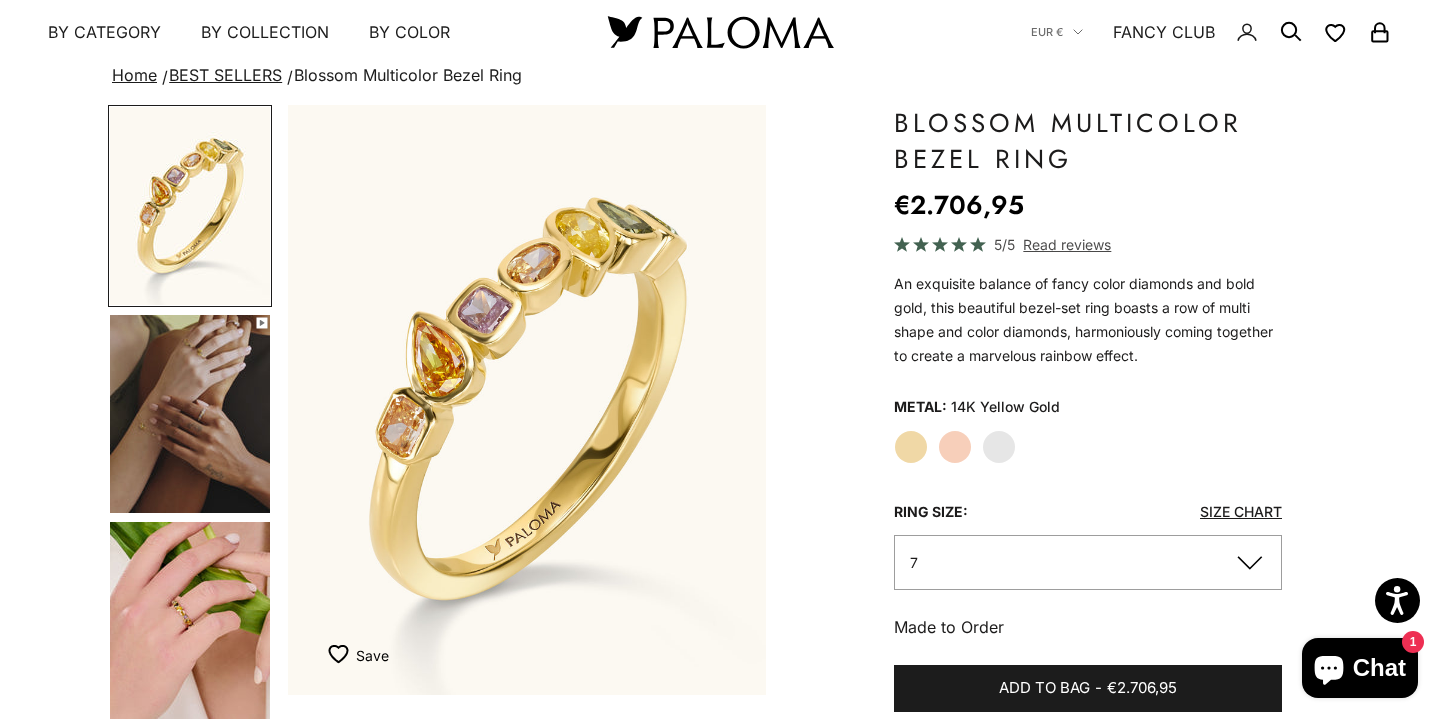 scroll, scrollTop: 71, scrollLeft: 0, axis: vertical 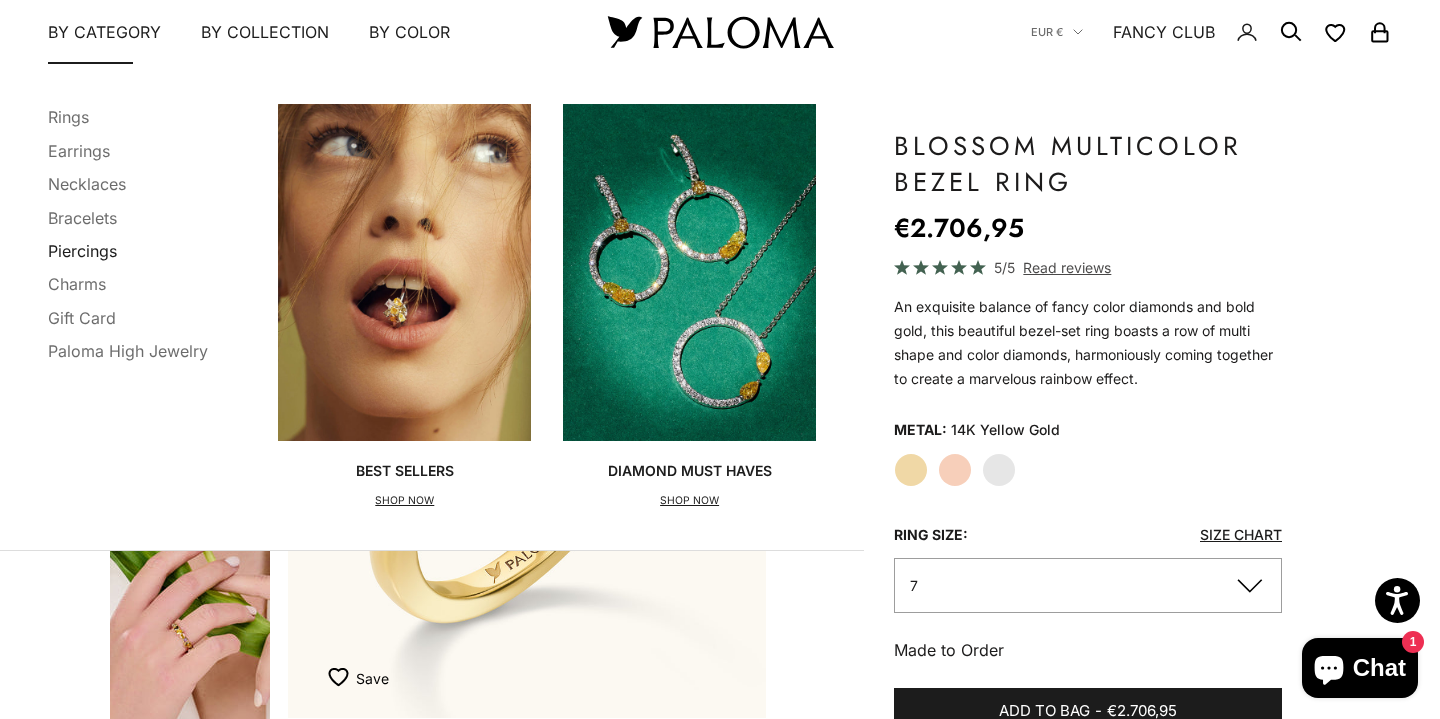 click on "Piercings" at bounding box center (82, 251) 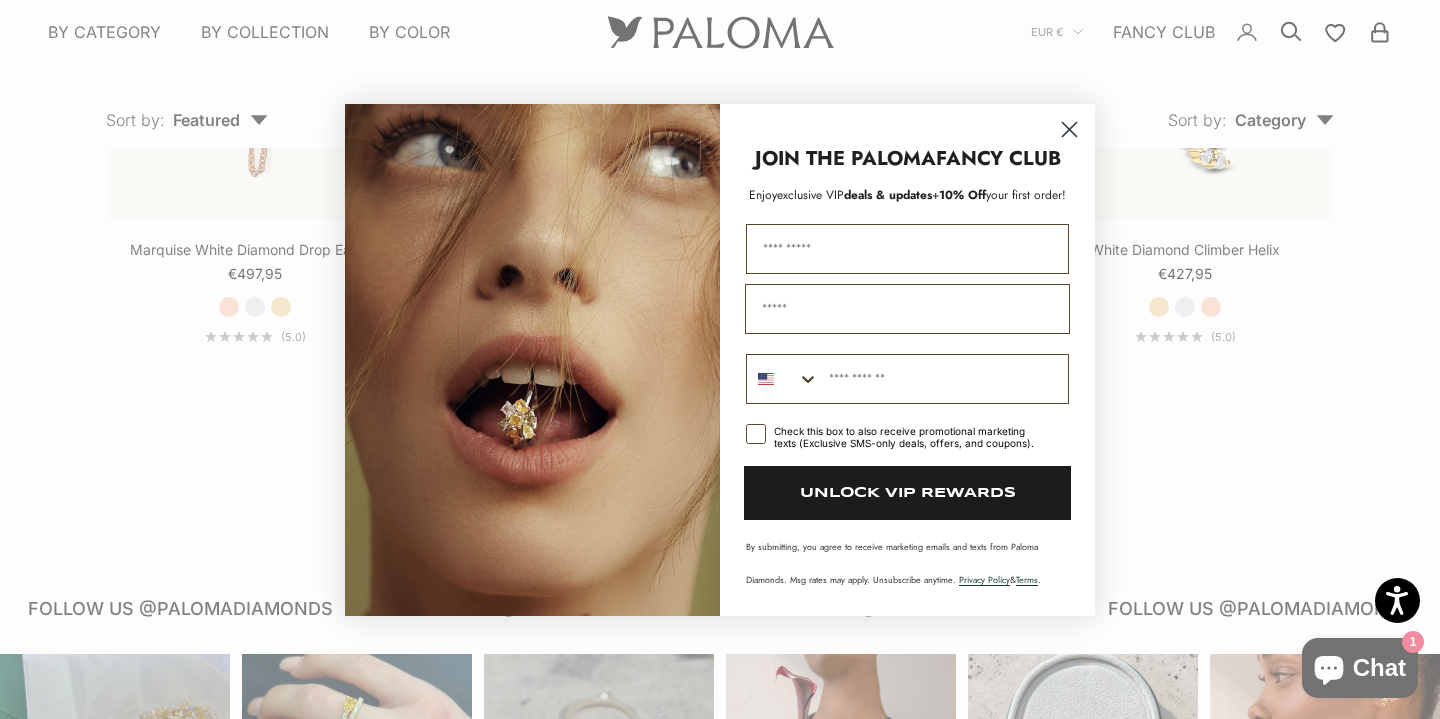 scroll, scrollTop: 2236, scrollLeft: 0, axis: vertical 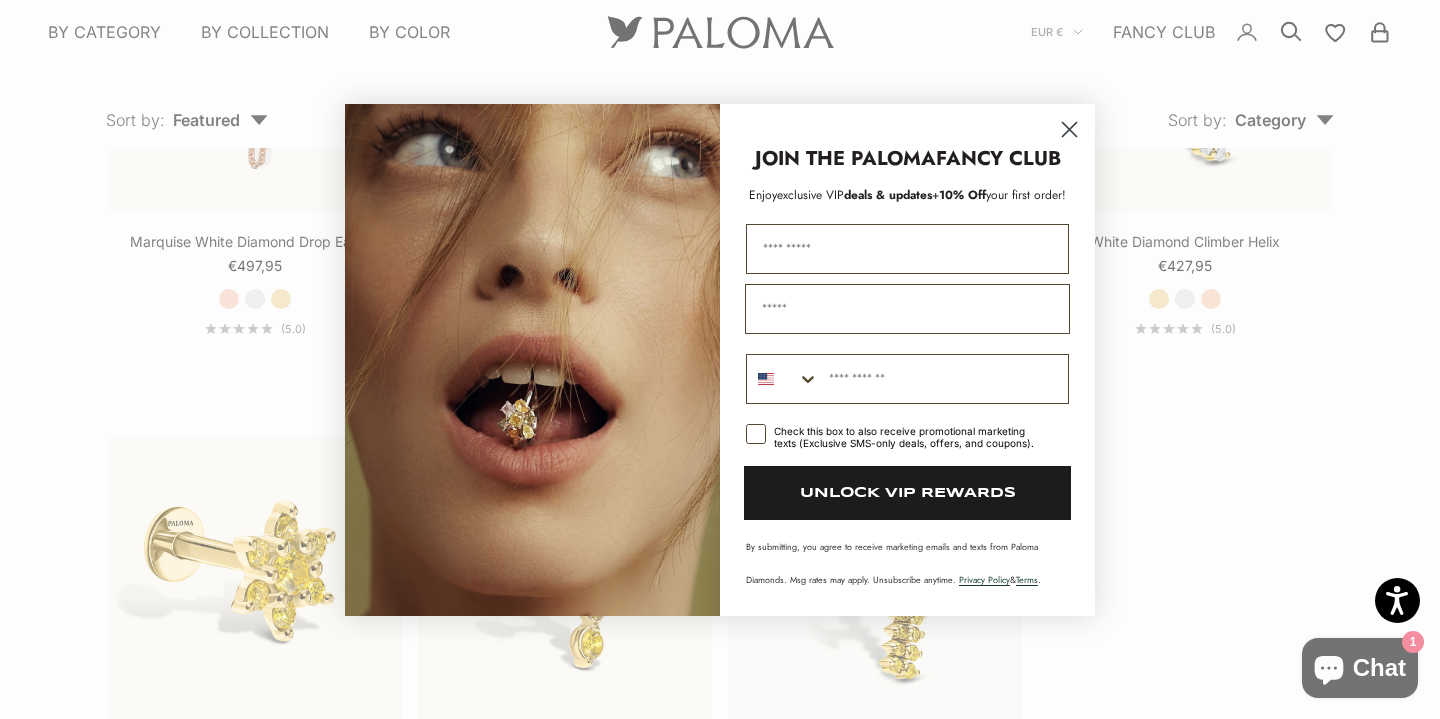 click 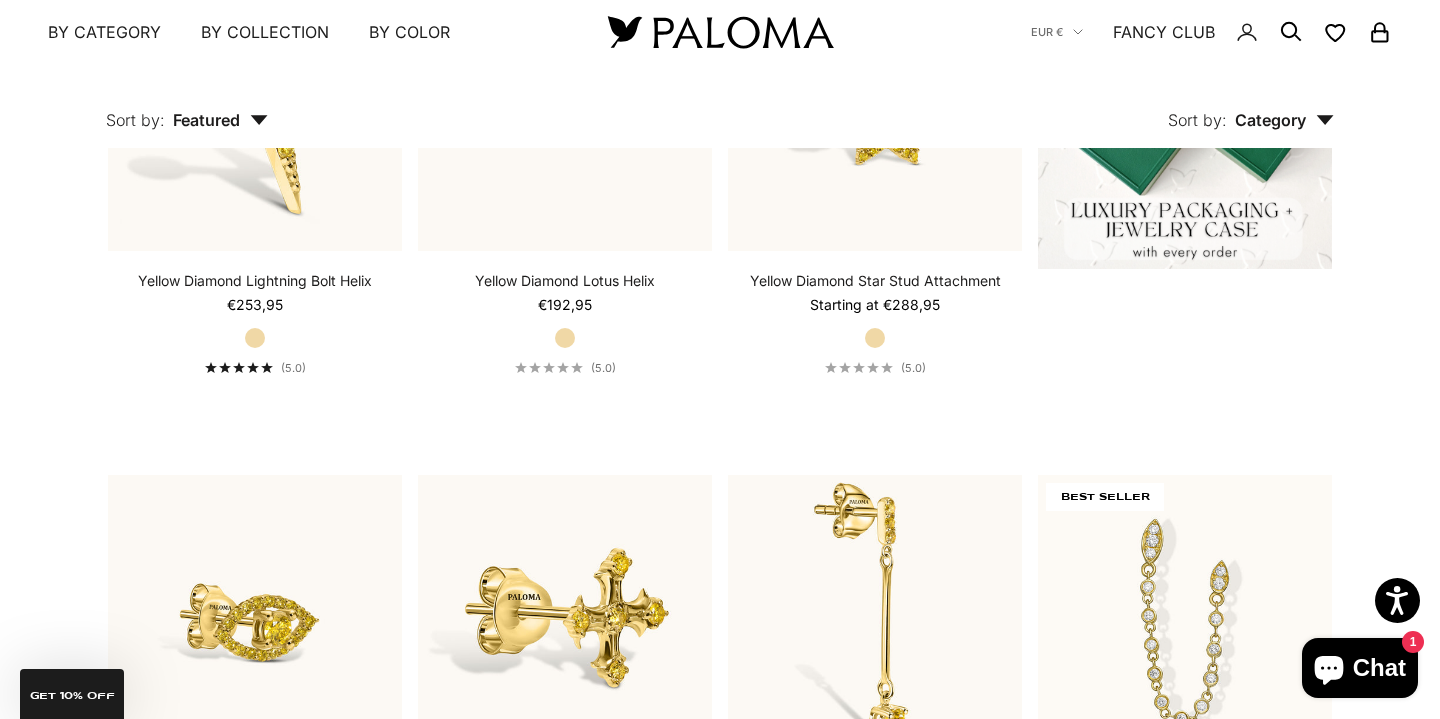 scroll, scrollTop: 0, scrollLeft: 0, axis: both 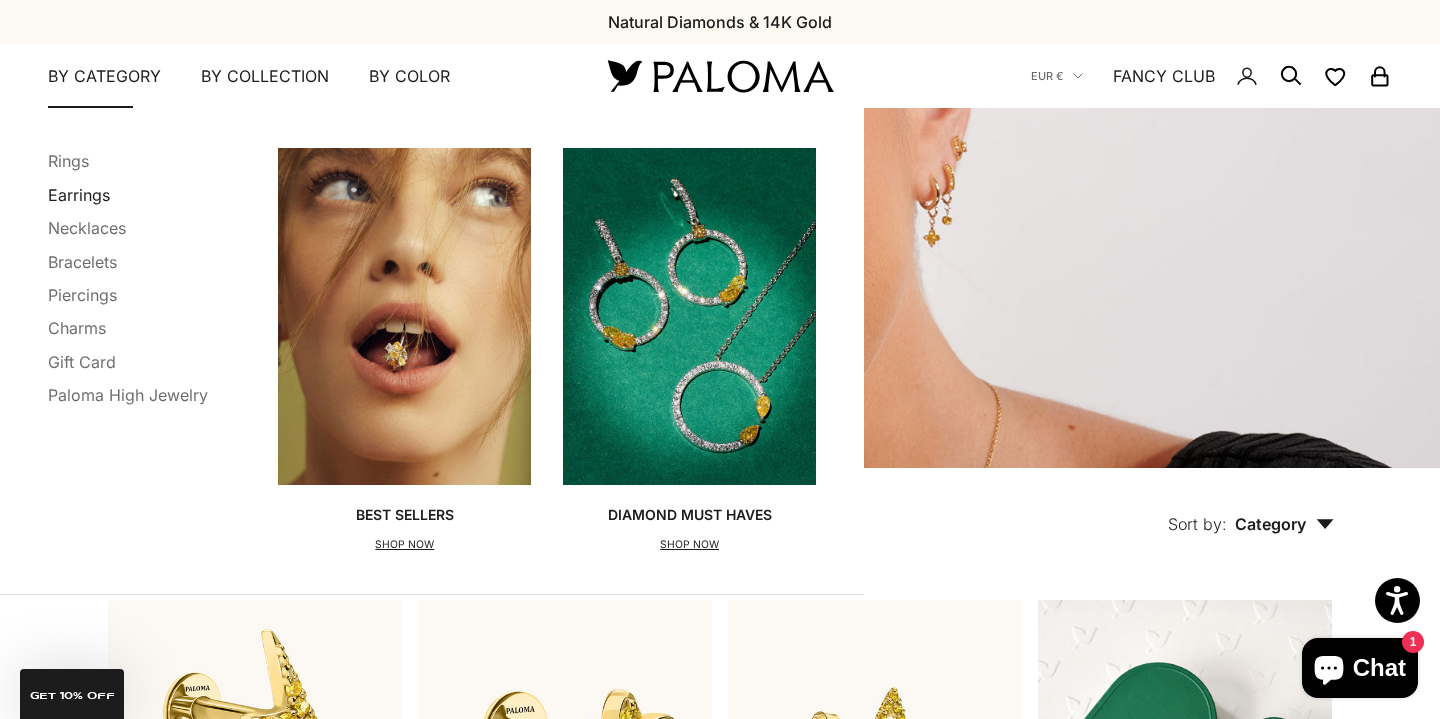 click on "Earrings" at bounding box center (79, 195) 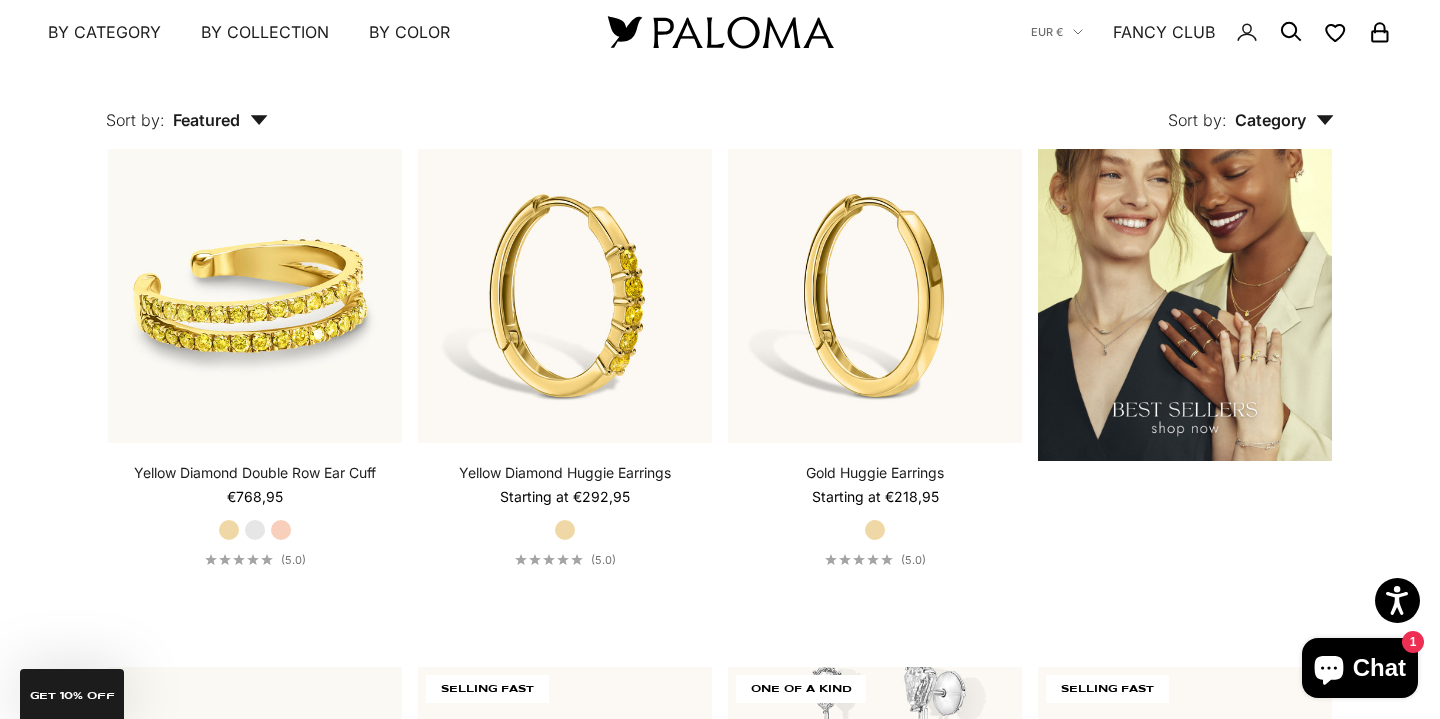 scroll, scrollTop: 2542, scrollLeft: 0, axis: vertical 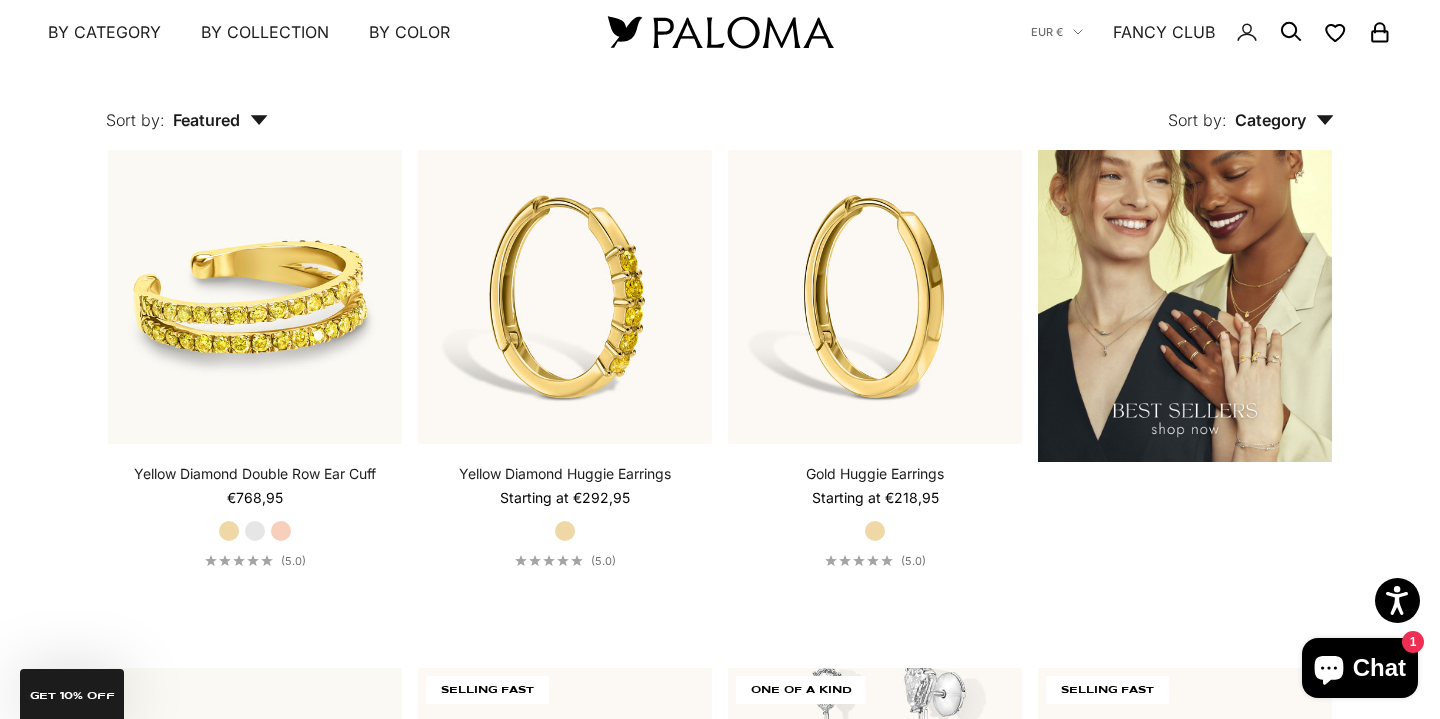 click on "Category" at bounding box center [1284, 120] 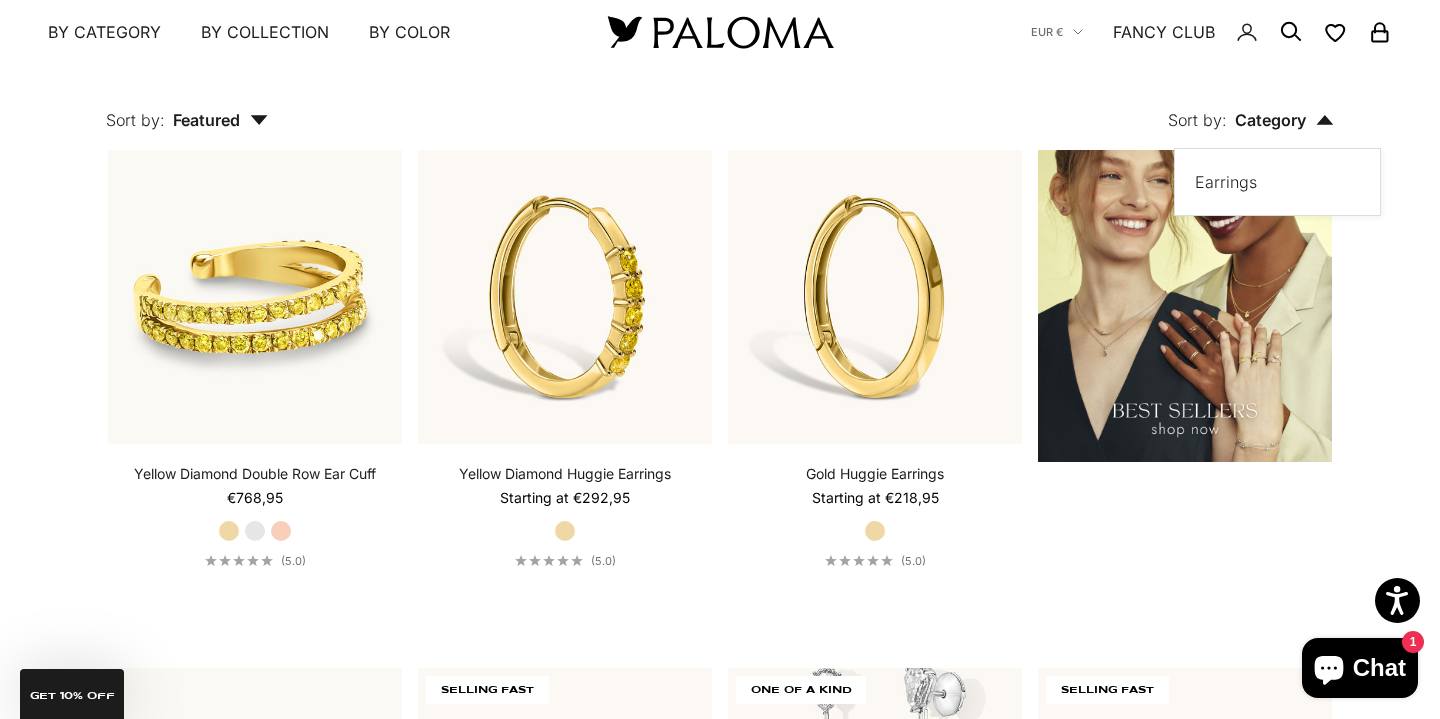click on "Sort by:
Category
Sort by
Earrings" at bounding box center [847, 106] 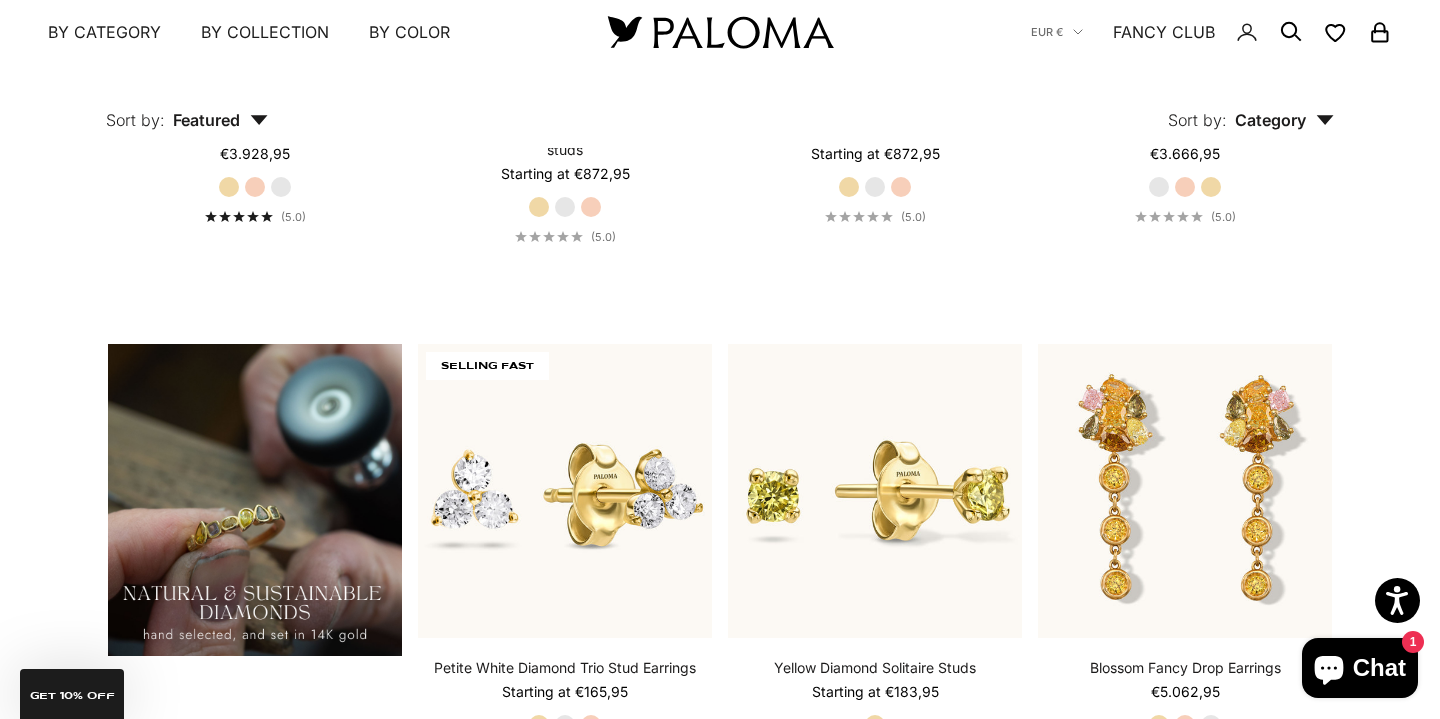 scroll, scrollTop: 0, scrollLeft: 0, axis: both 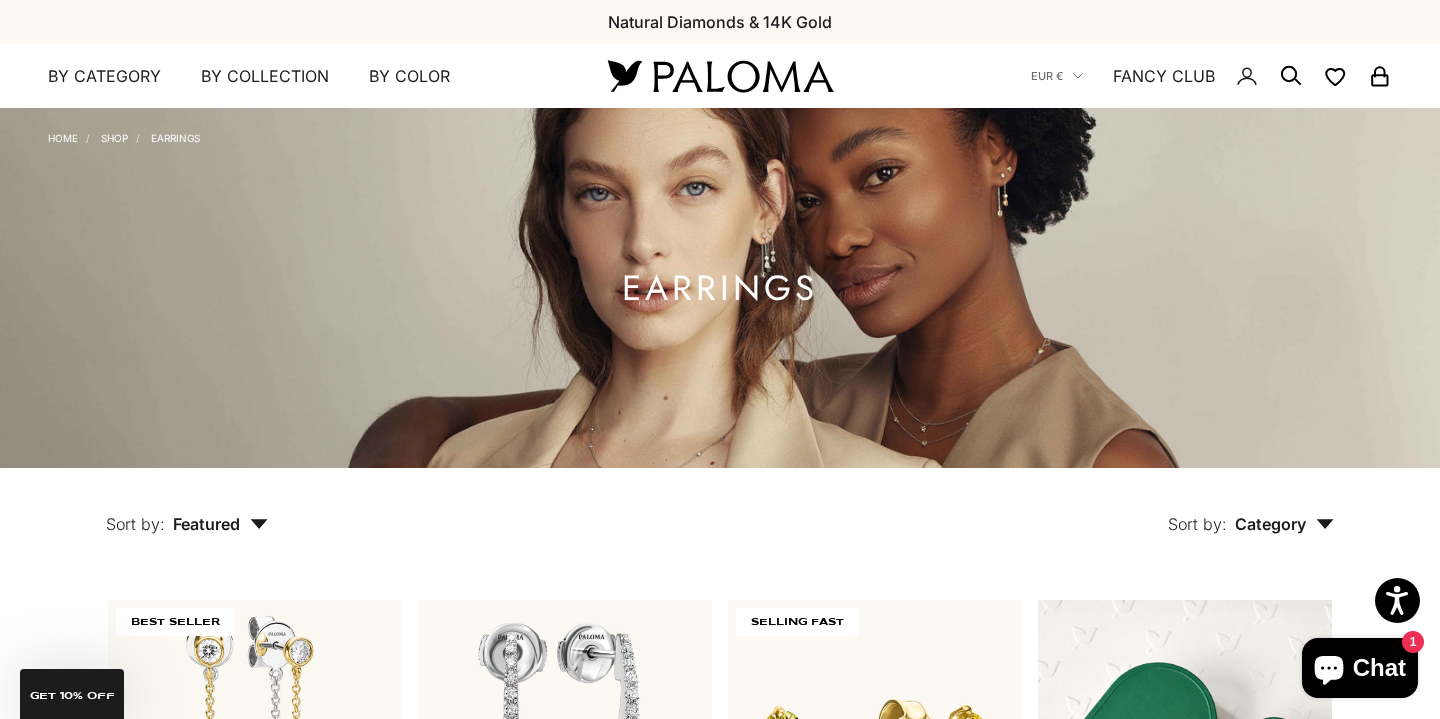 click on "Sort by:
Featured" at bounding box center (187, 510) 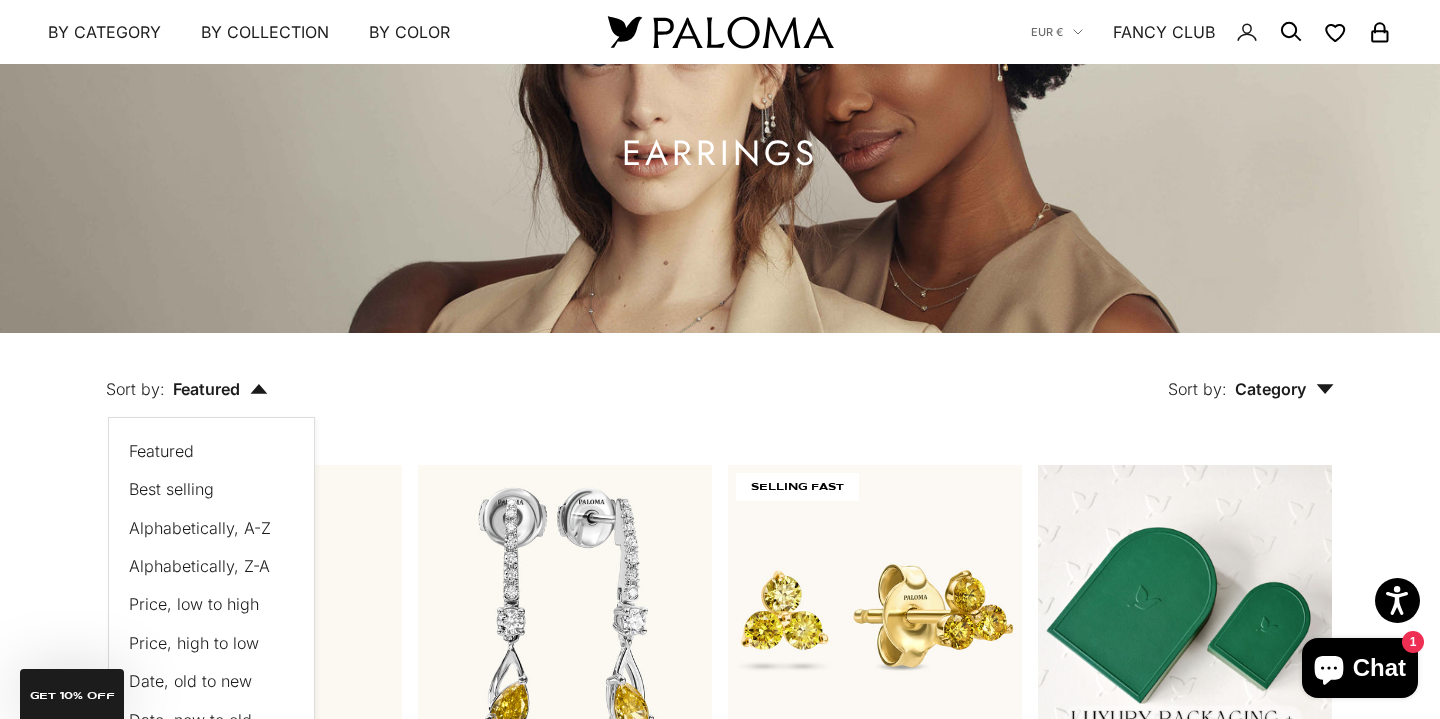 scroll, scrollTop: 138, scrollLeft: 0, axis: vertical 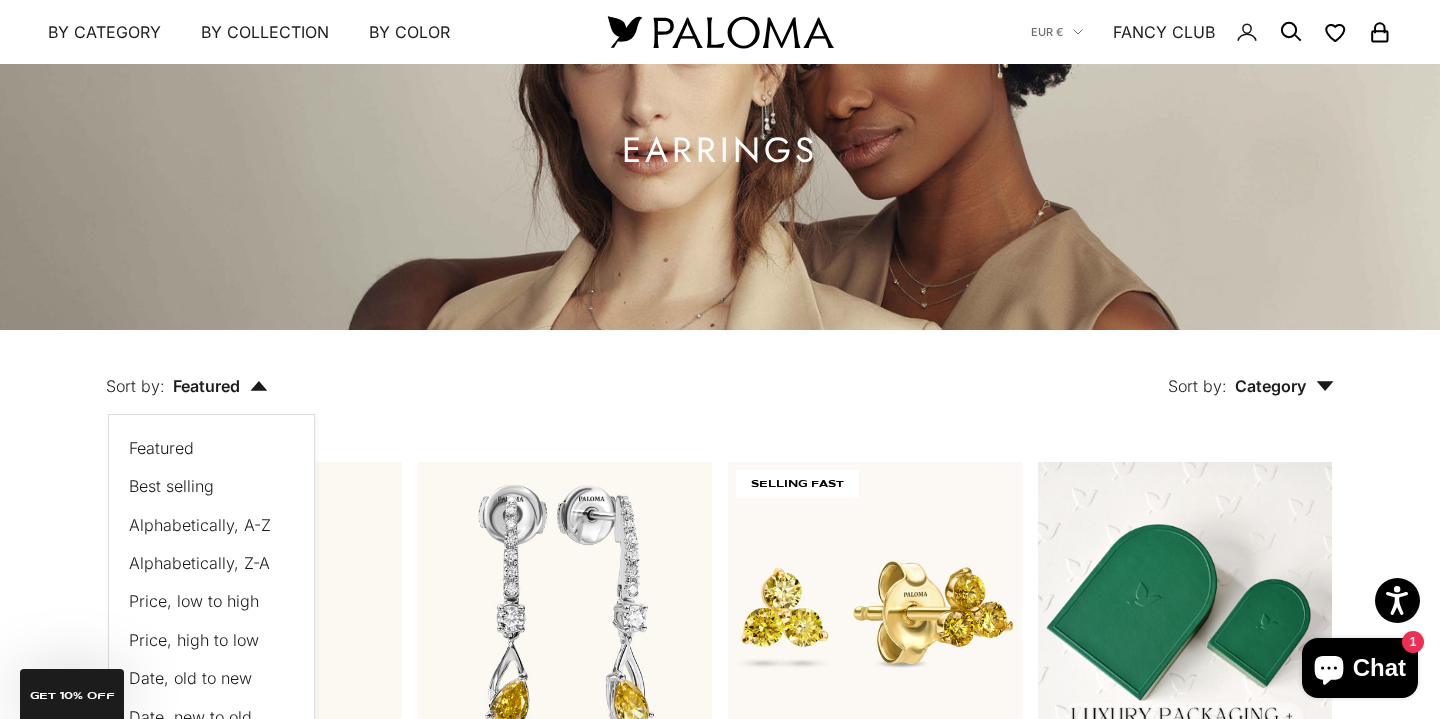 click on "Price, low to high" at bounding box center [194, 601] 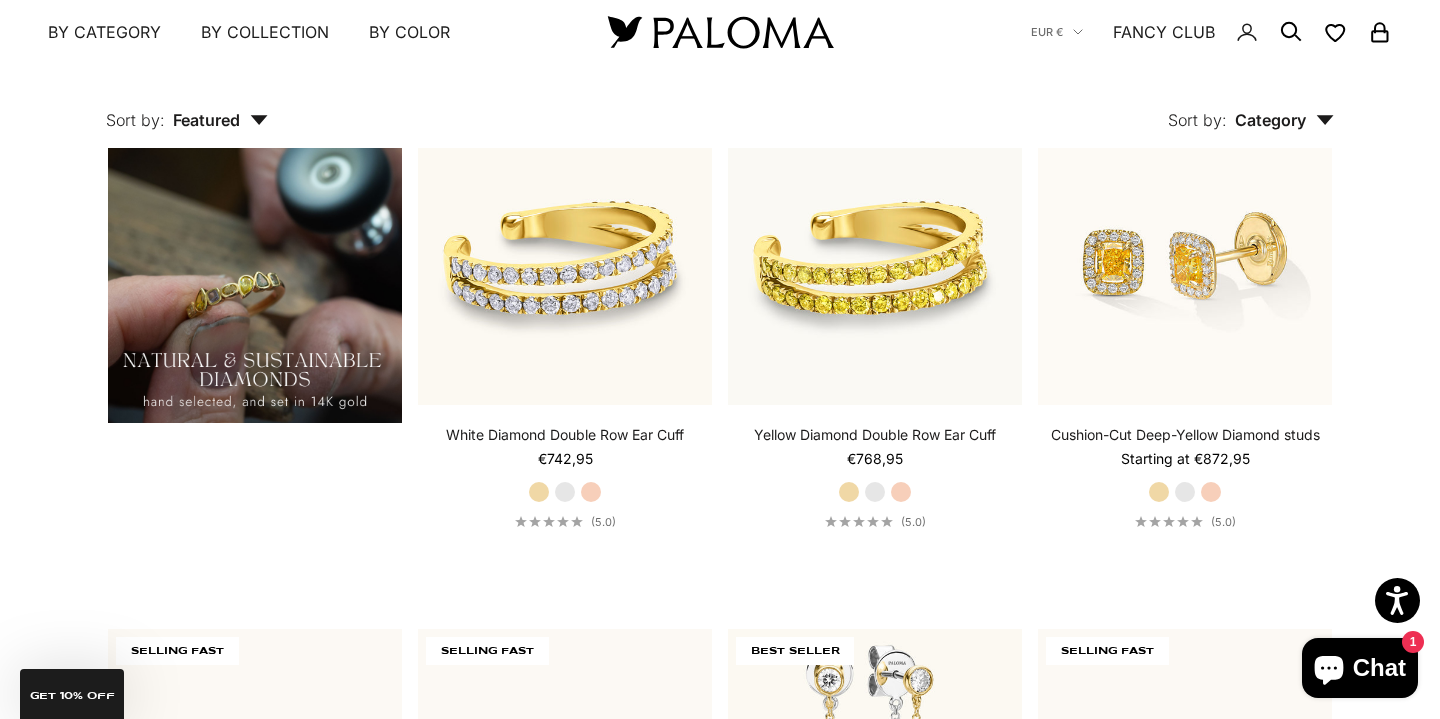 scroll, scrollTop: 1453, scrollLeft: 0, axis: vertical 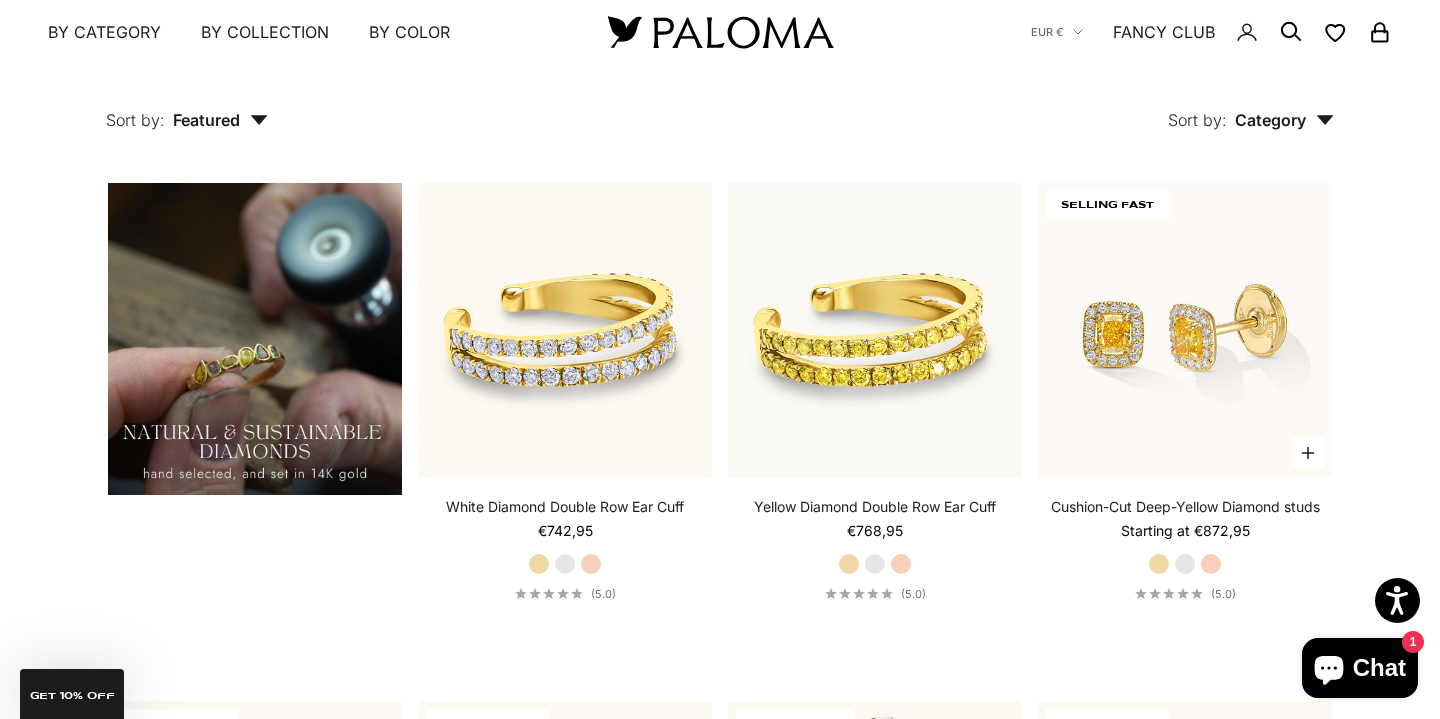 click on "Cushion-Cut Deep-Yellow Diamond studs" at bounding box center (1185, 507) 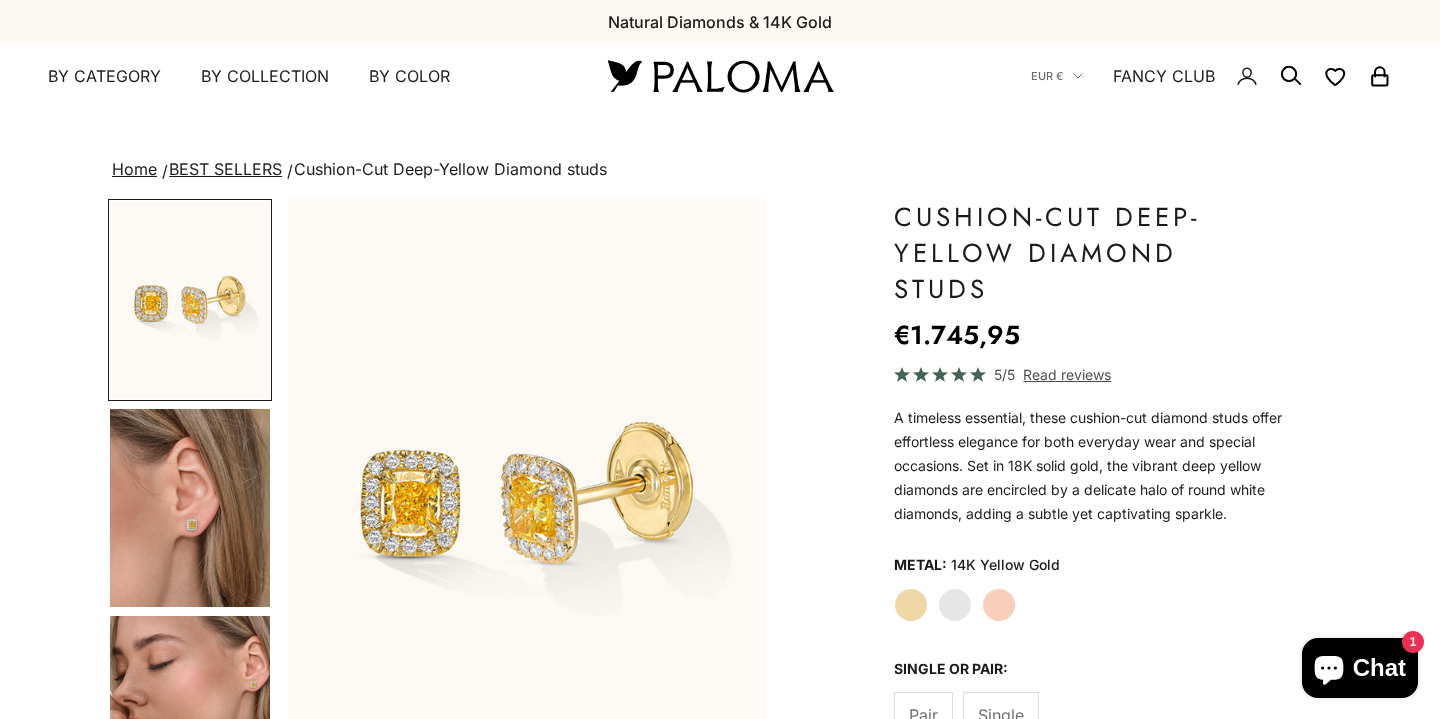 scroll, scrollTop: 0, scrollLeft: 0, axis: both 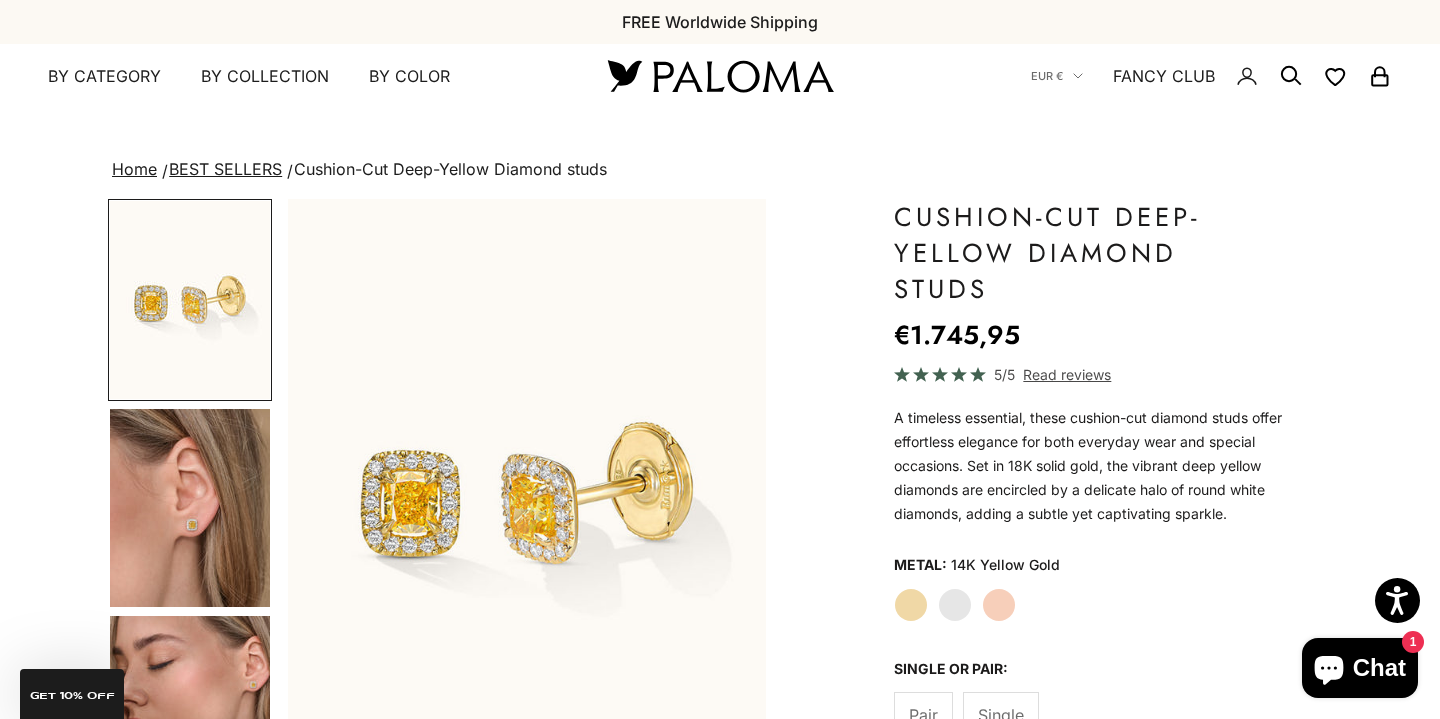 click on "Single" 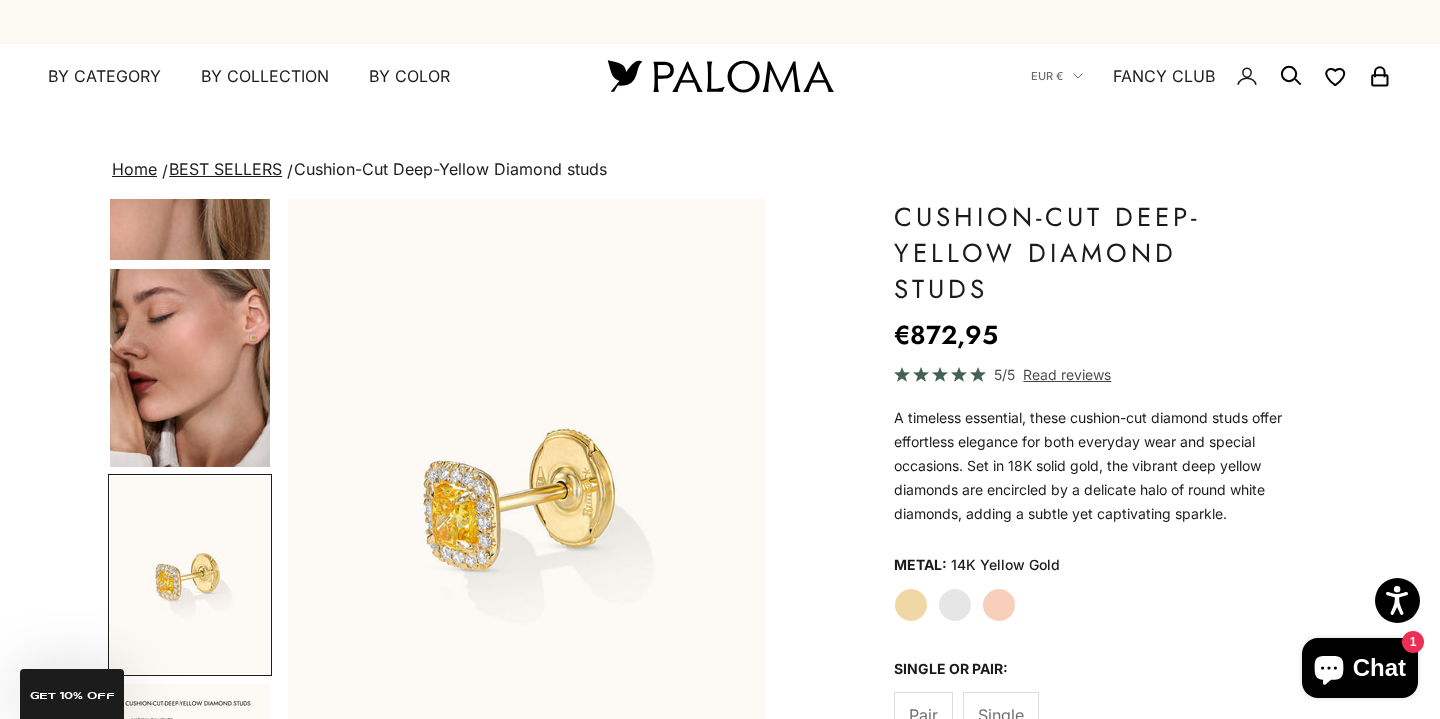 scroll, scrollTop: 404, scrollLeft: 0, axis: vertical 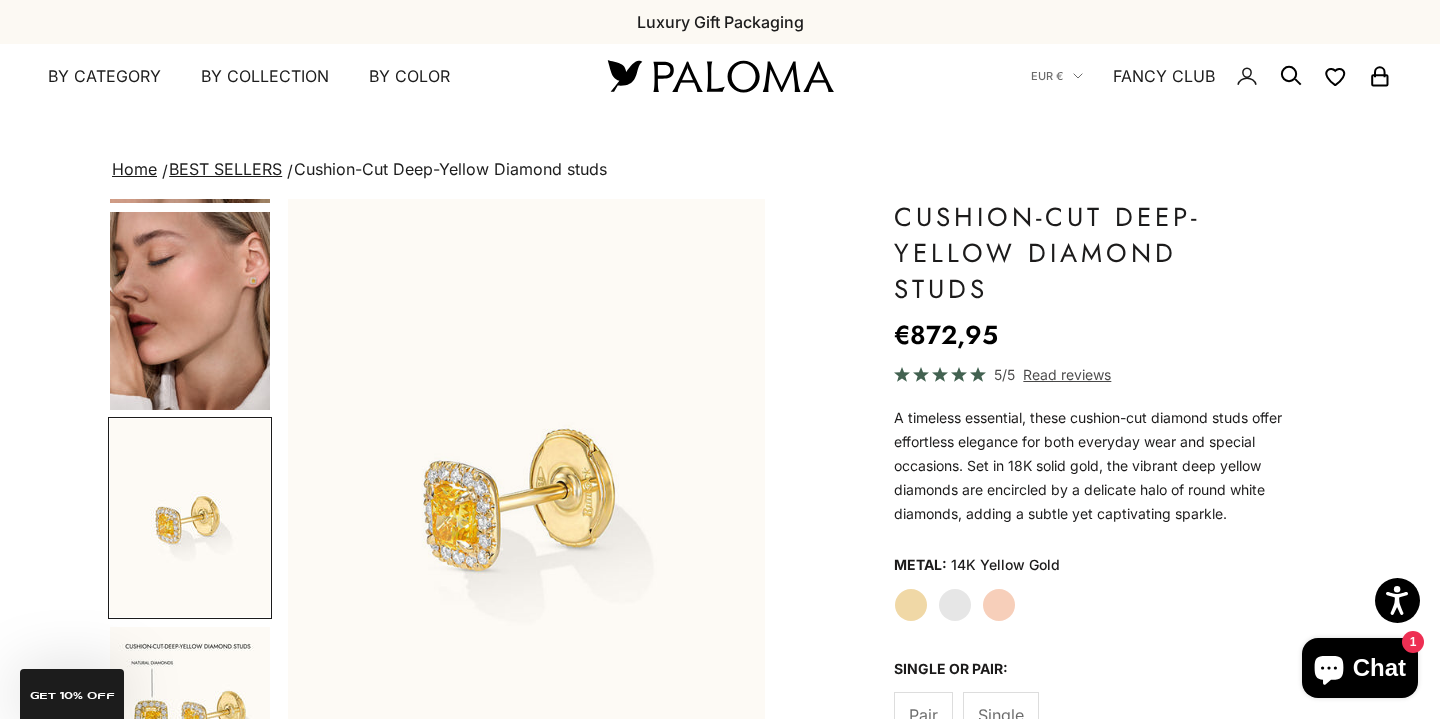 click at bounding box center [190, 311] 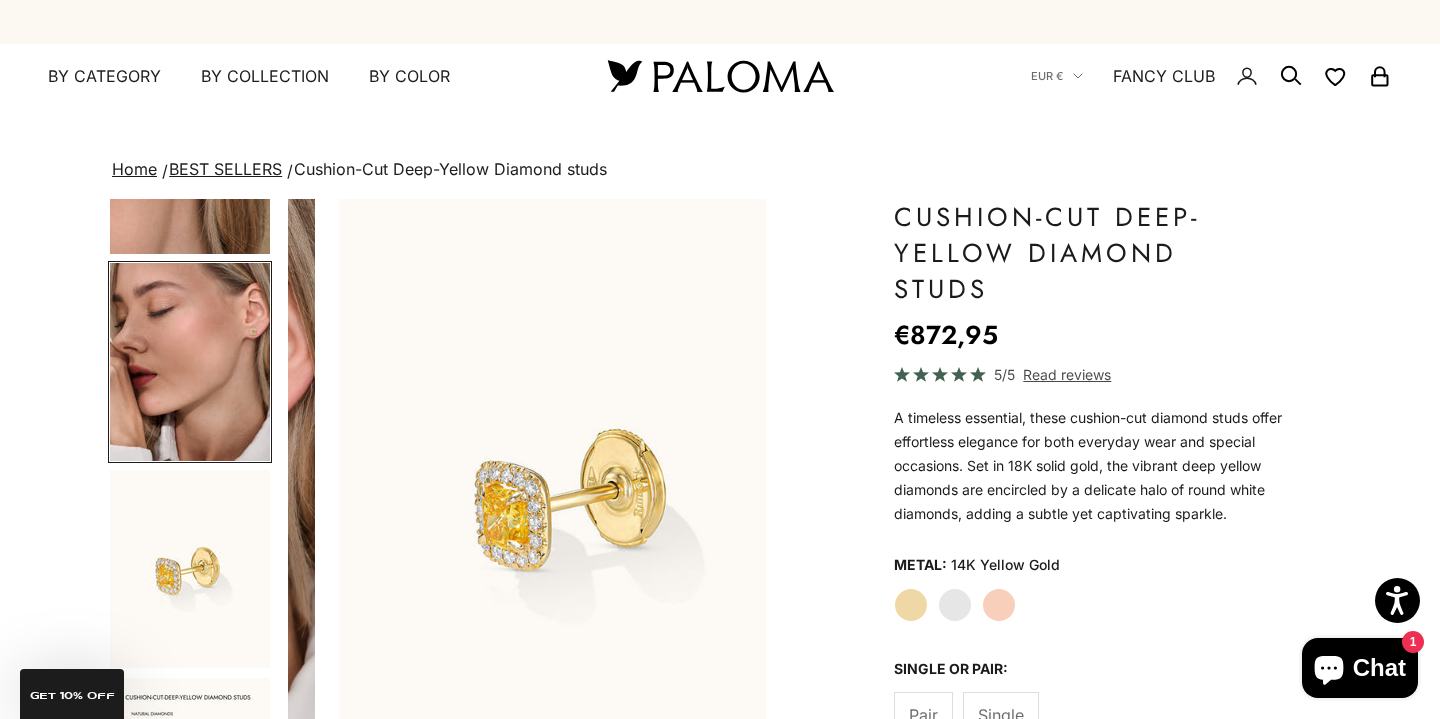 scroll, scrollTop: 0, scrollLeft: 1304, axis: horizontal 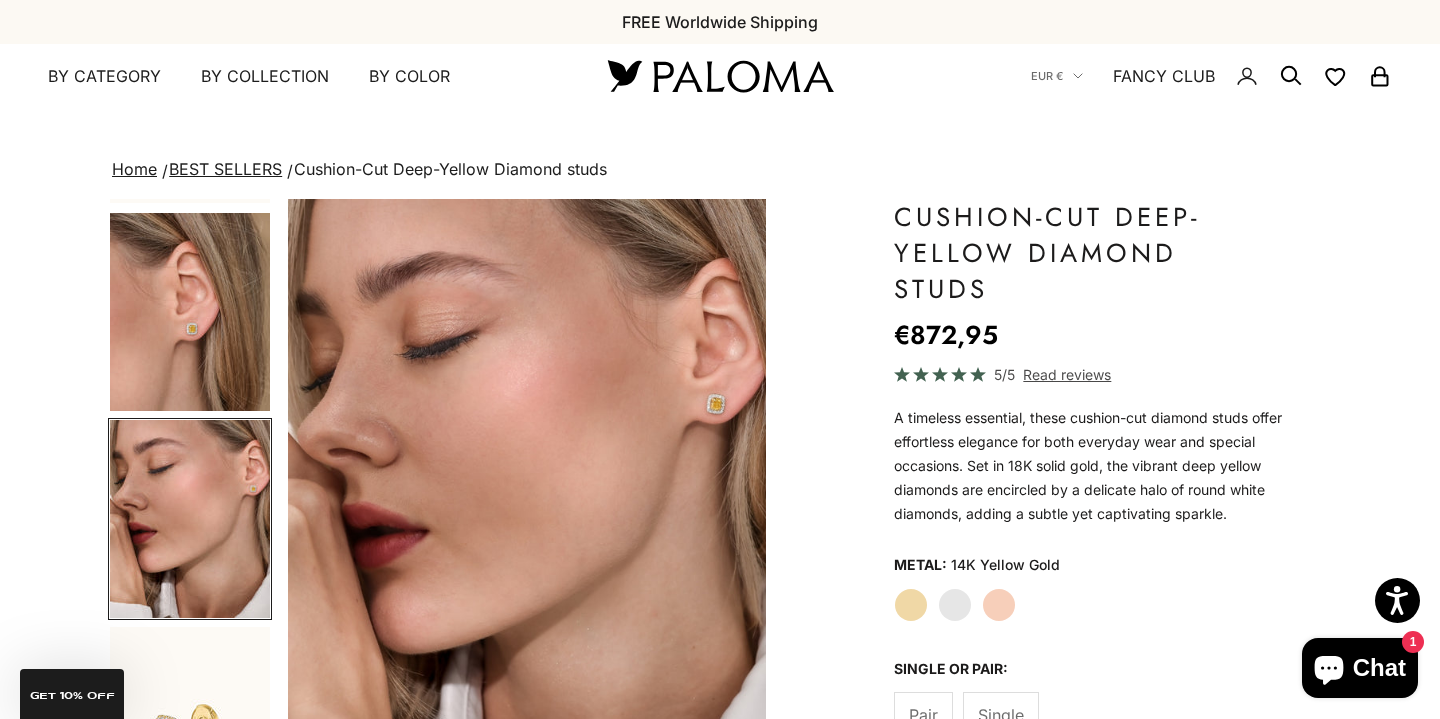 click 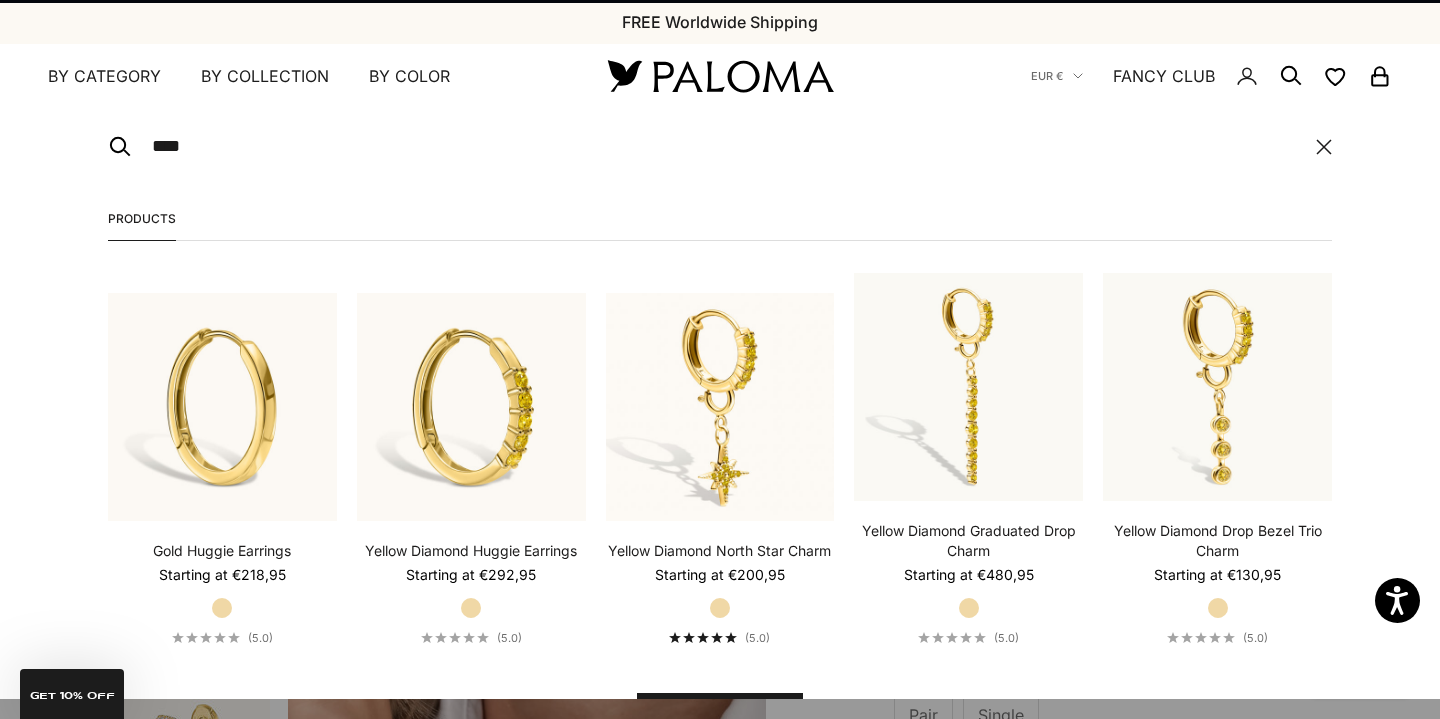 type on "****" 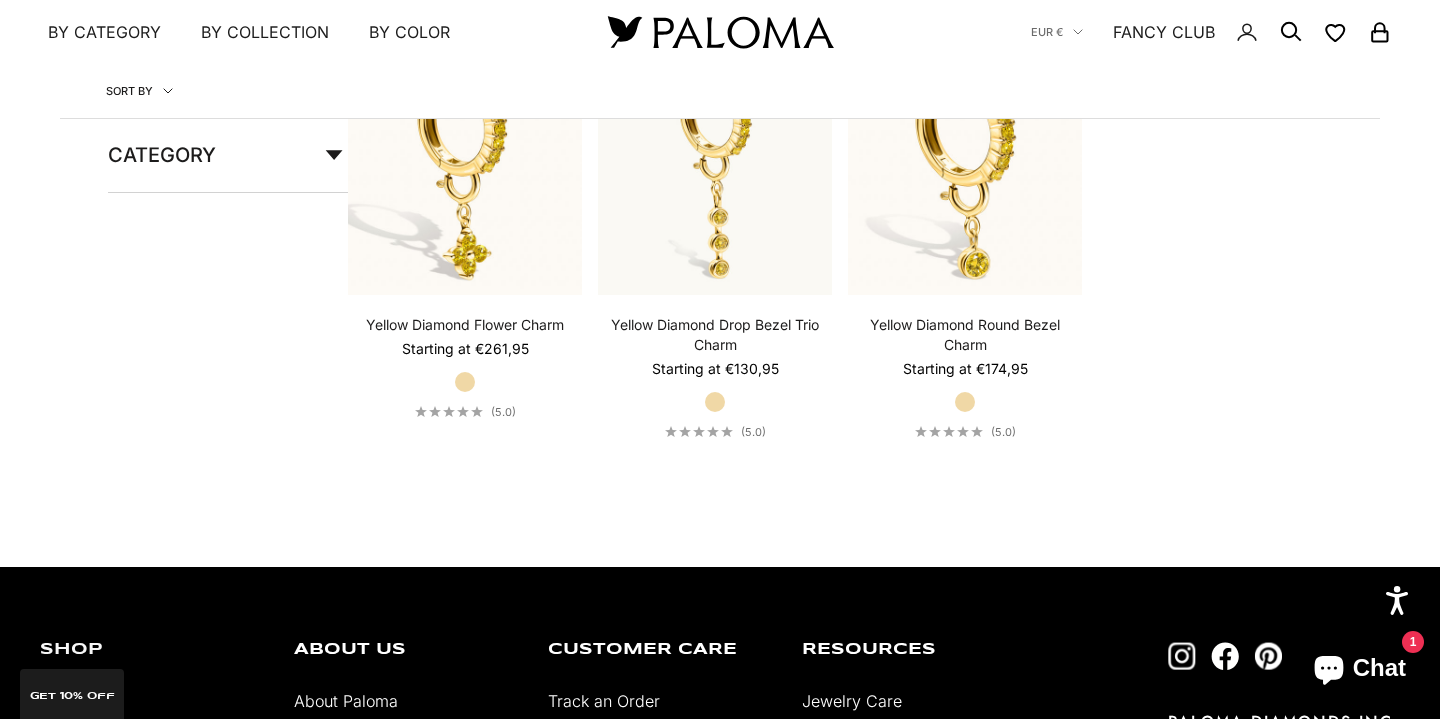 scroll, scrollTop: 883, scrollLeft: 0, axis: vertical 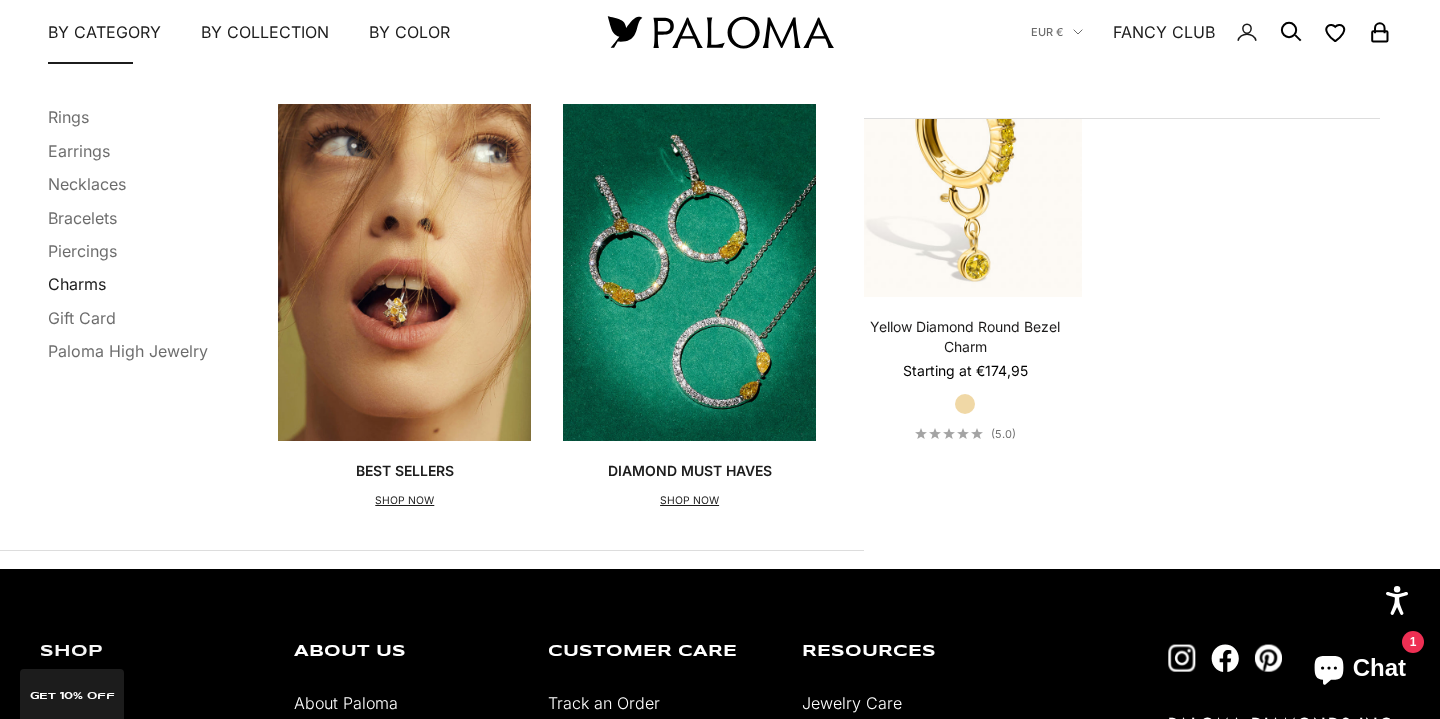 click on "Charms" at bounding box center [77, 284] 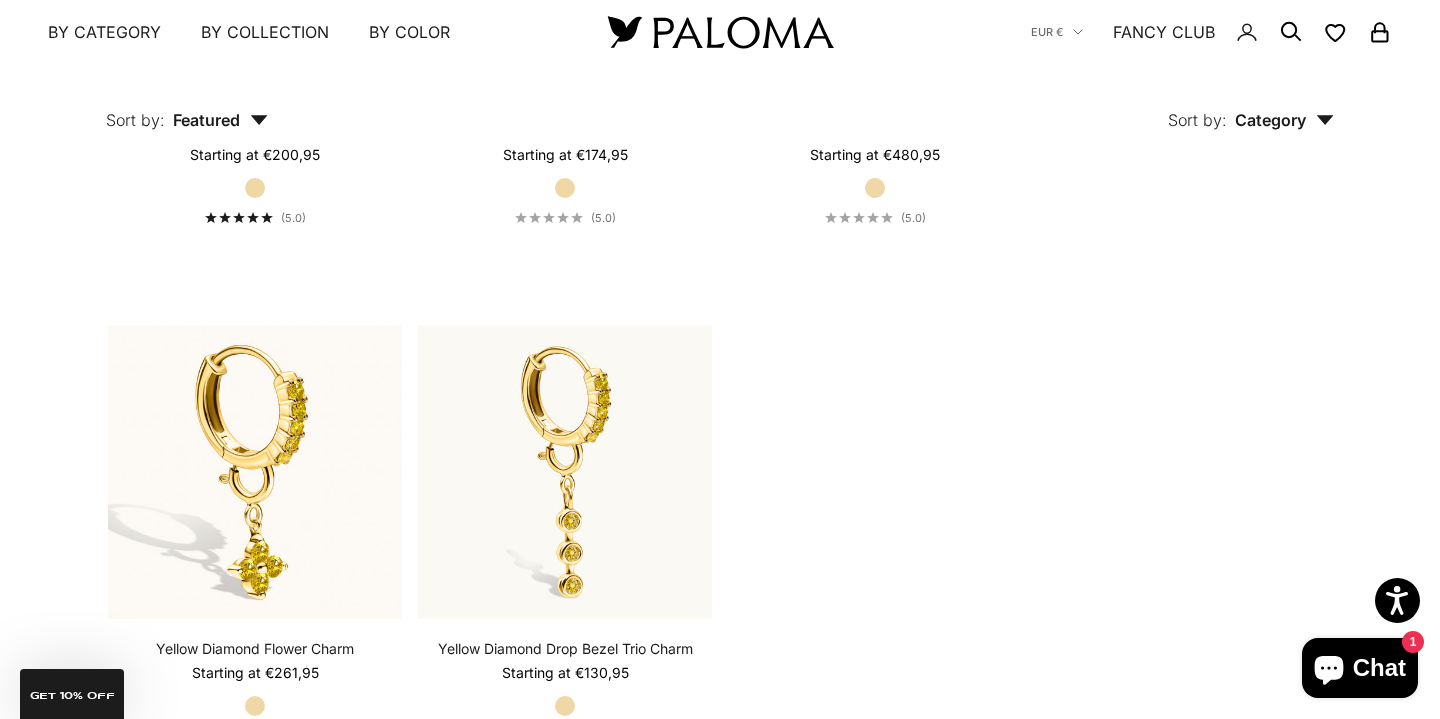 scroll, scrollTop: 844, scrollLeft: 0, axis: vertical 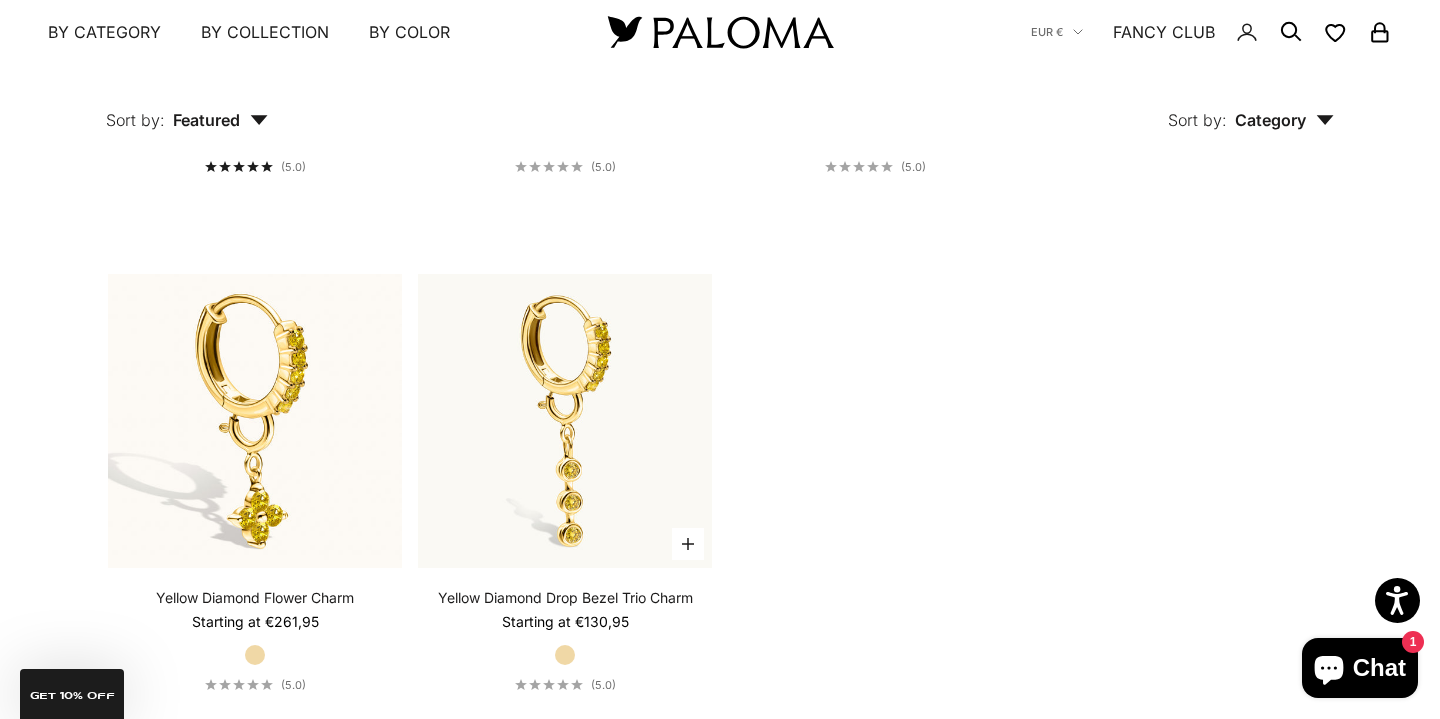 click on "Yellow Diamond Drop Bezel Trio Charm" at bounding box center [565, 598] 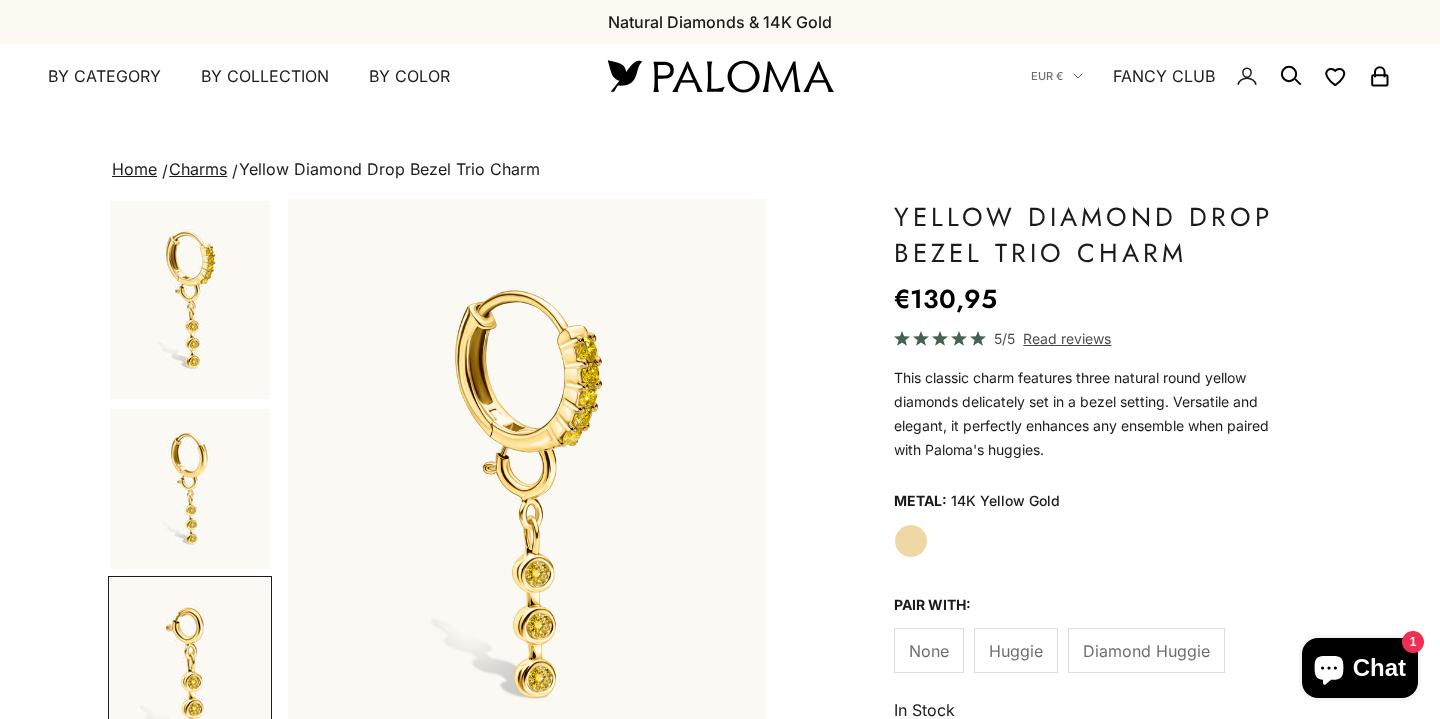scroll, scrollTop: 0, scrollLeft: 0, axis: both 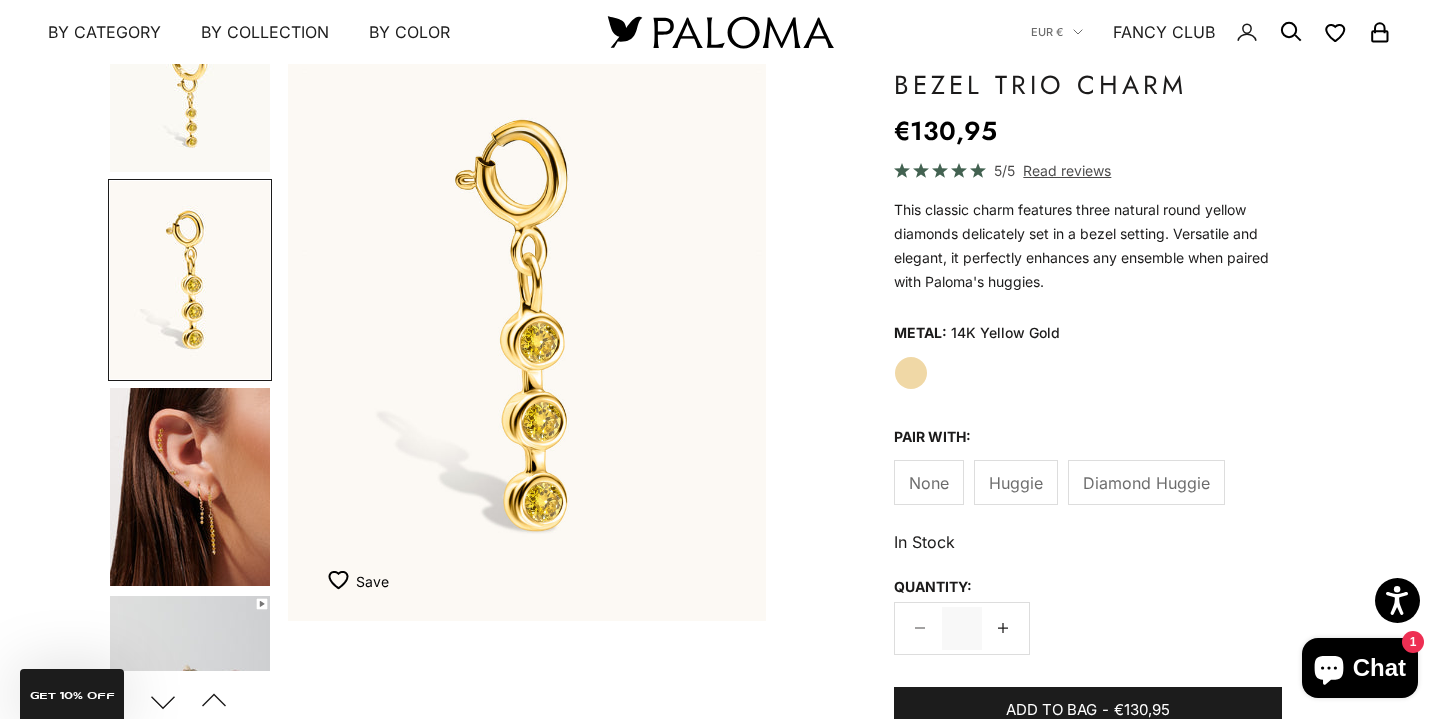 click at bounding box center (190, 487) 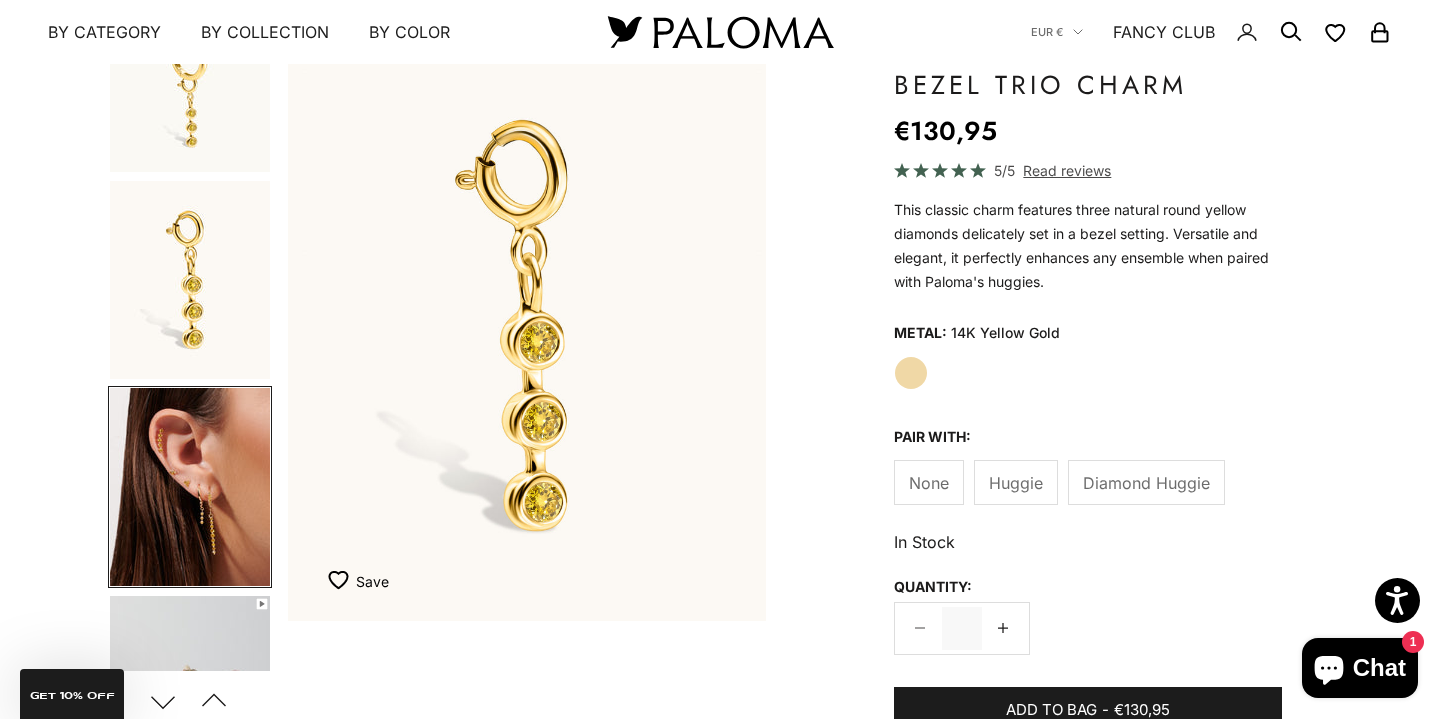 scroll, scrollTop: 0, scrollLeft: 1204, axis: horizontal 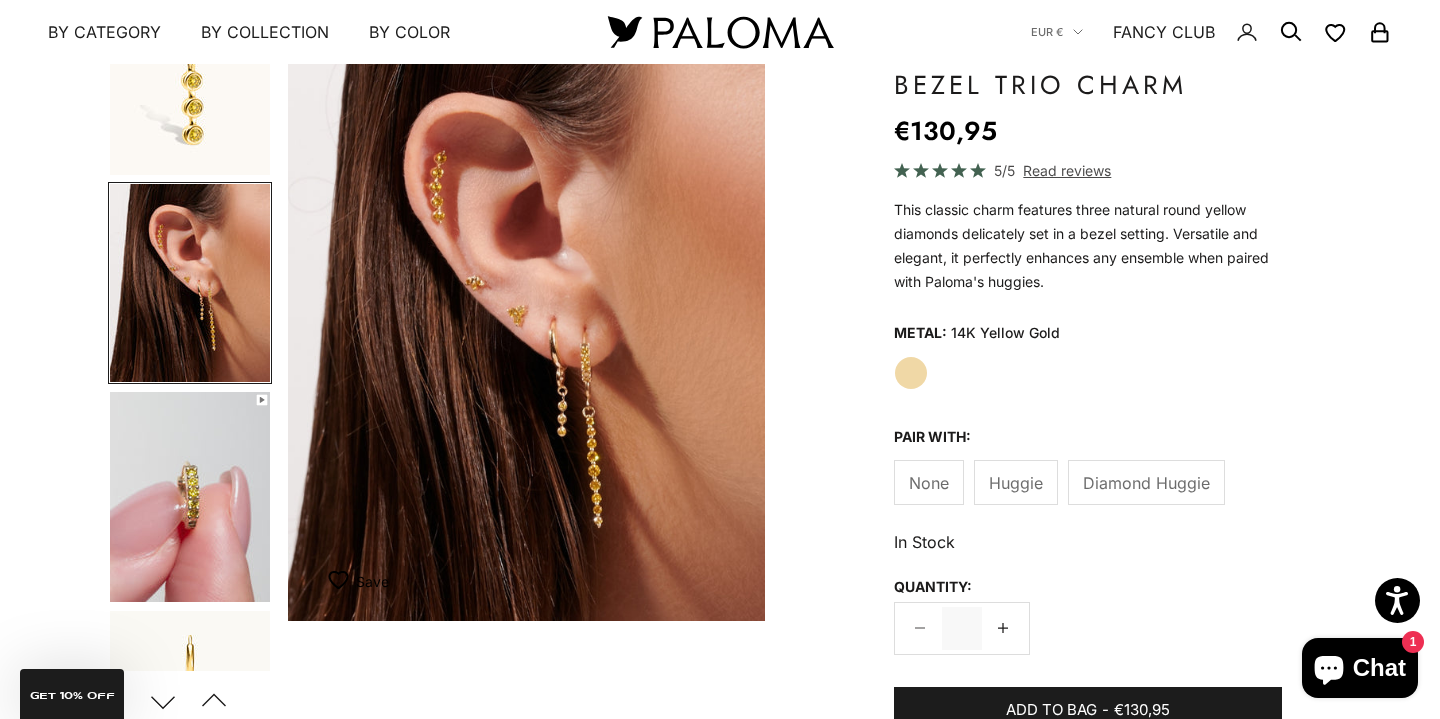 click at bounding box center [190, 497] 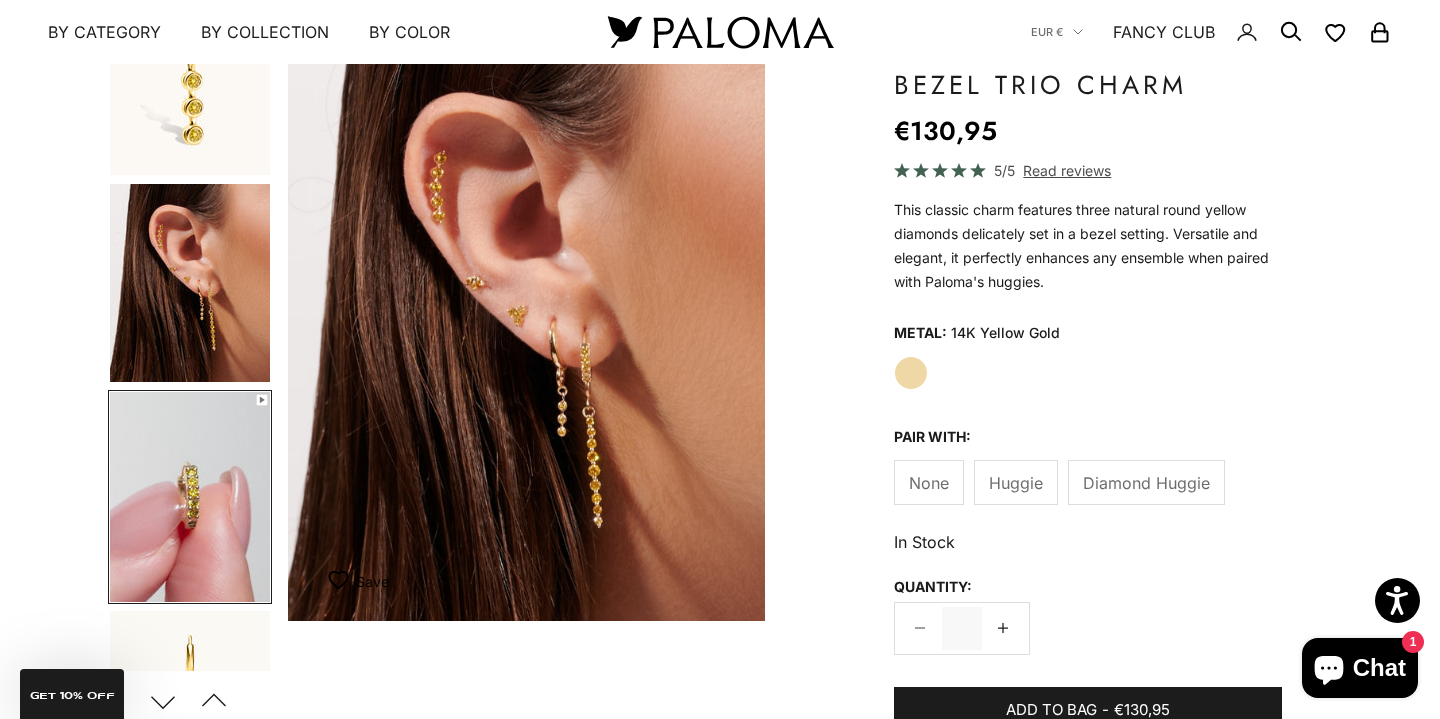 scroll, scrollTop: 0, scrollLeft: 1706, axis: horizontal 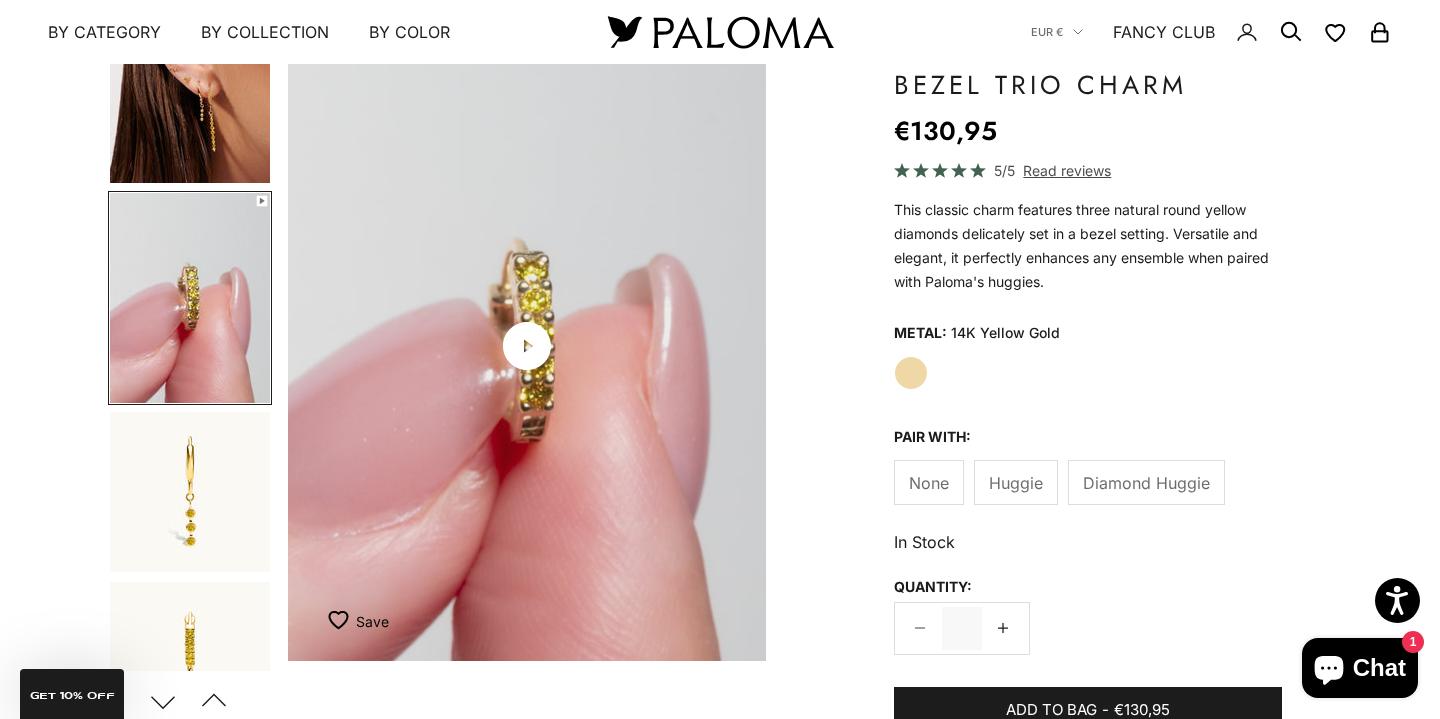 click at bounding box center (190, 492) 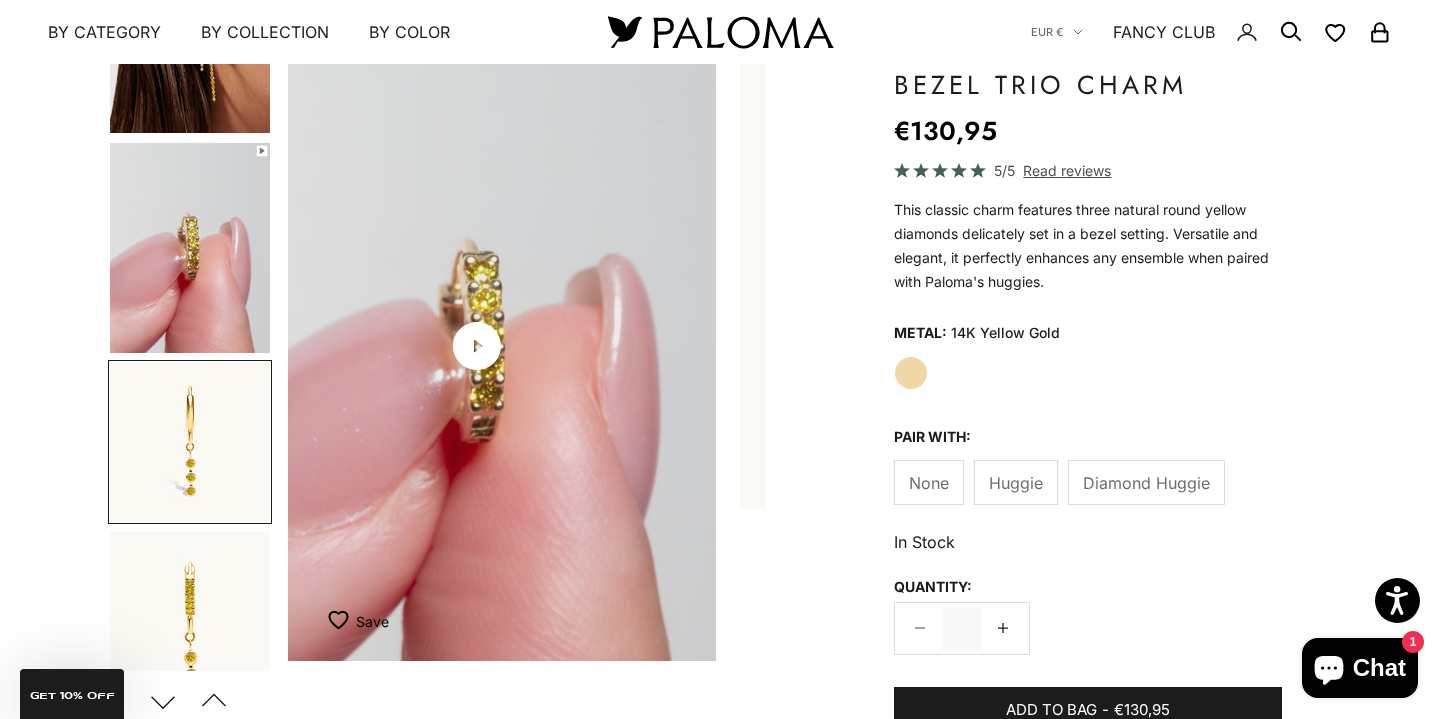scroll, scrollTop: 0, scrollLeft: 2207, axis: horizontal 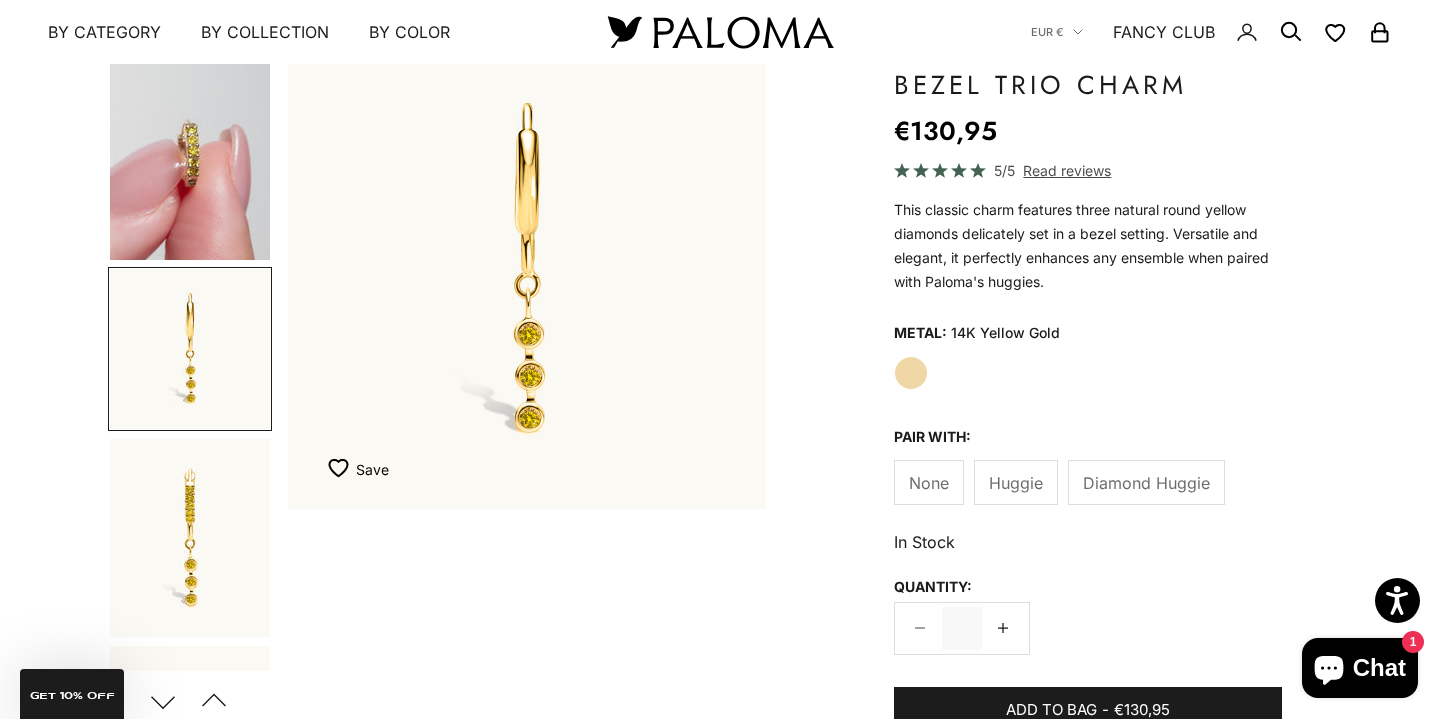 click at bounding box center [190, 538] 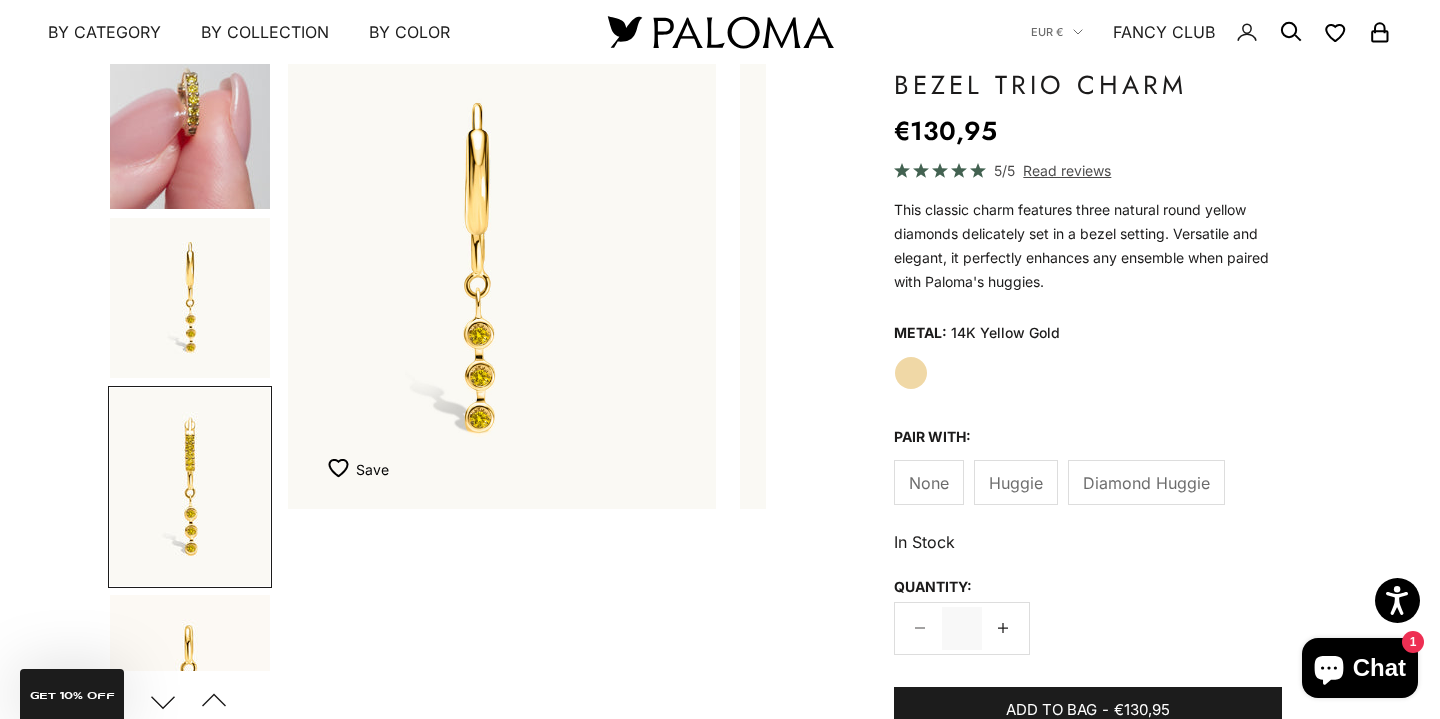 scroll, scrollTop: 0, scrollLeft: 2683, axis: horizontal 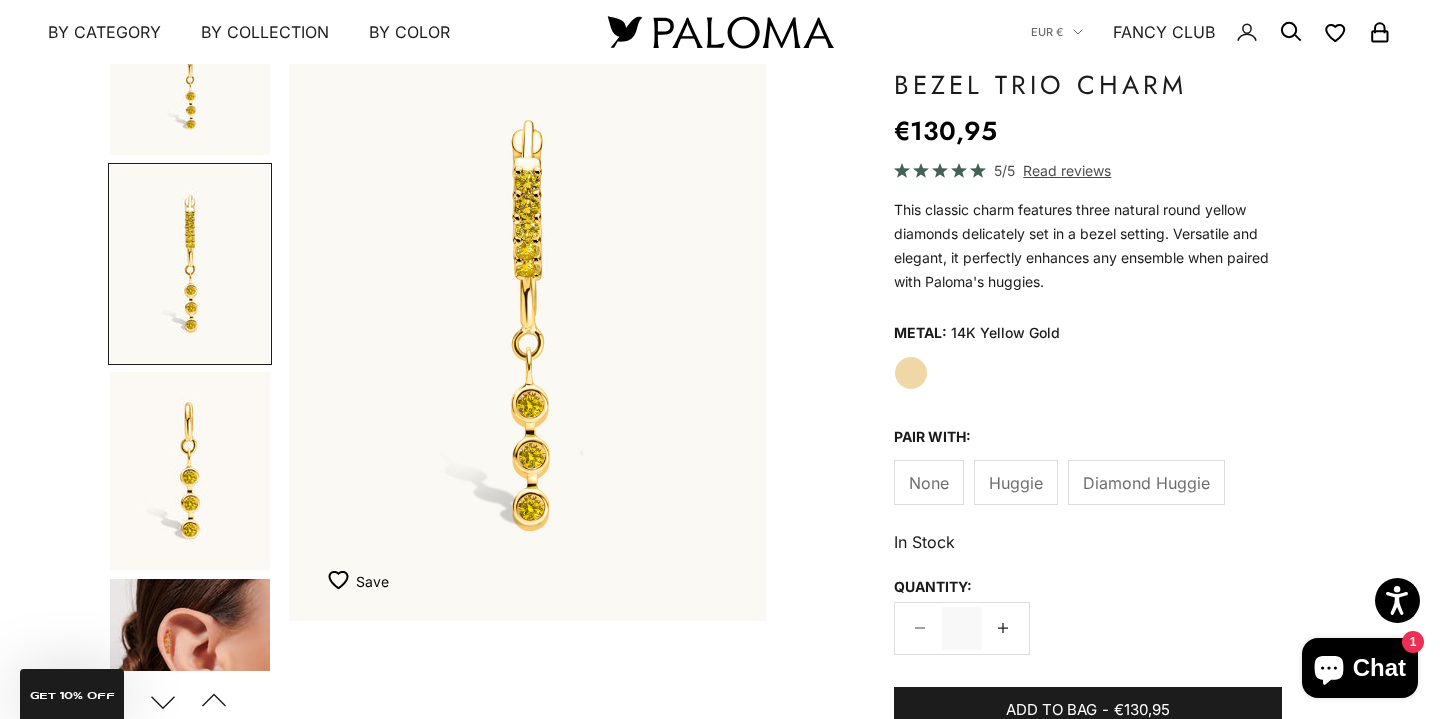 click at bounding box center [190, 471] 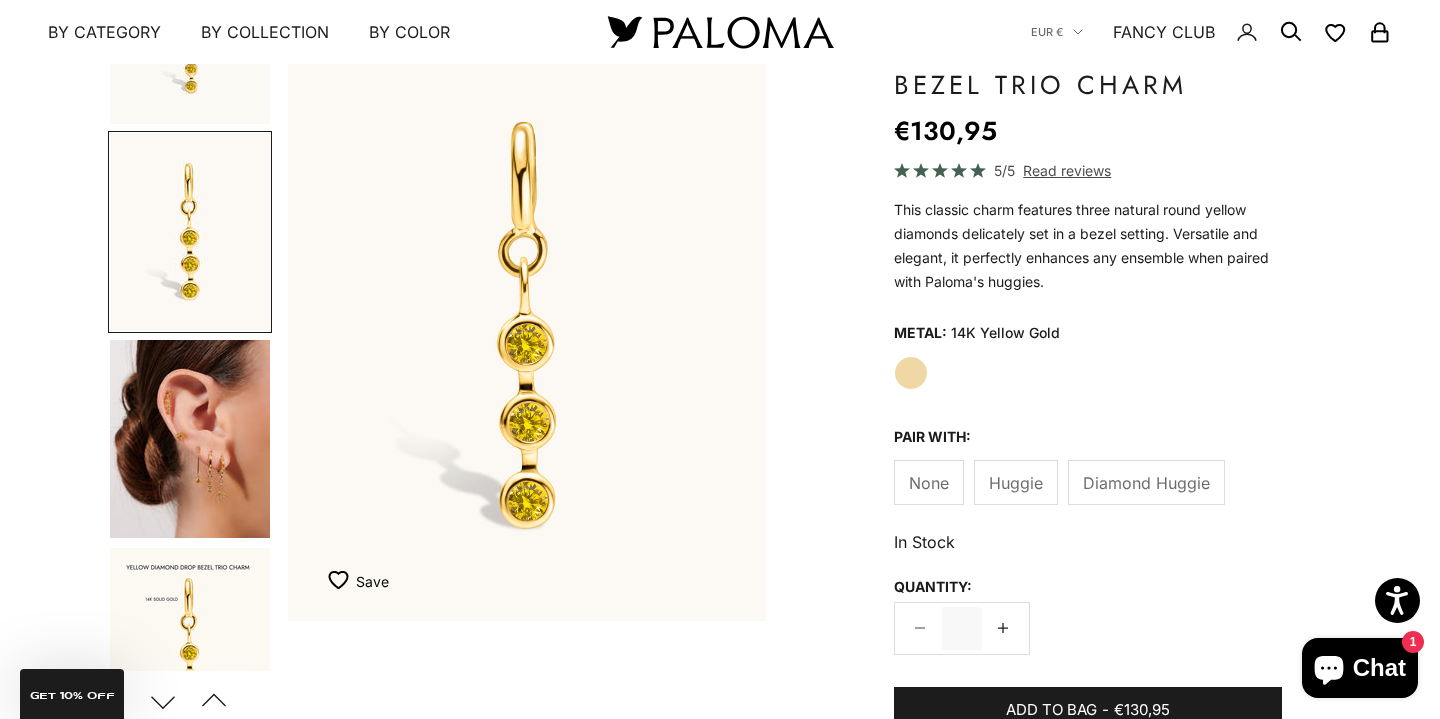 click at bounding box center [190, 439] 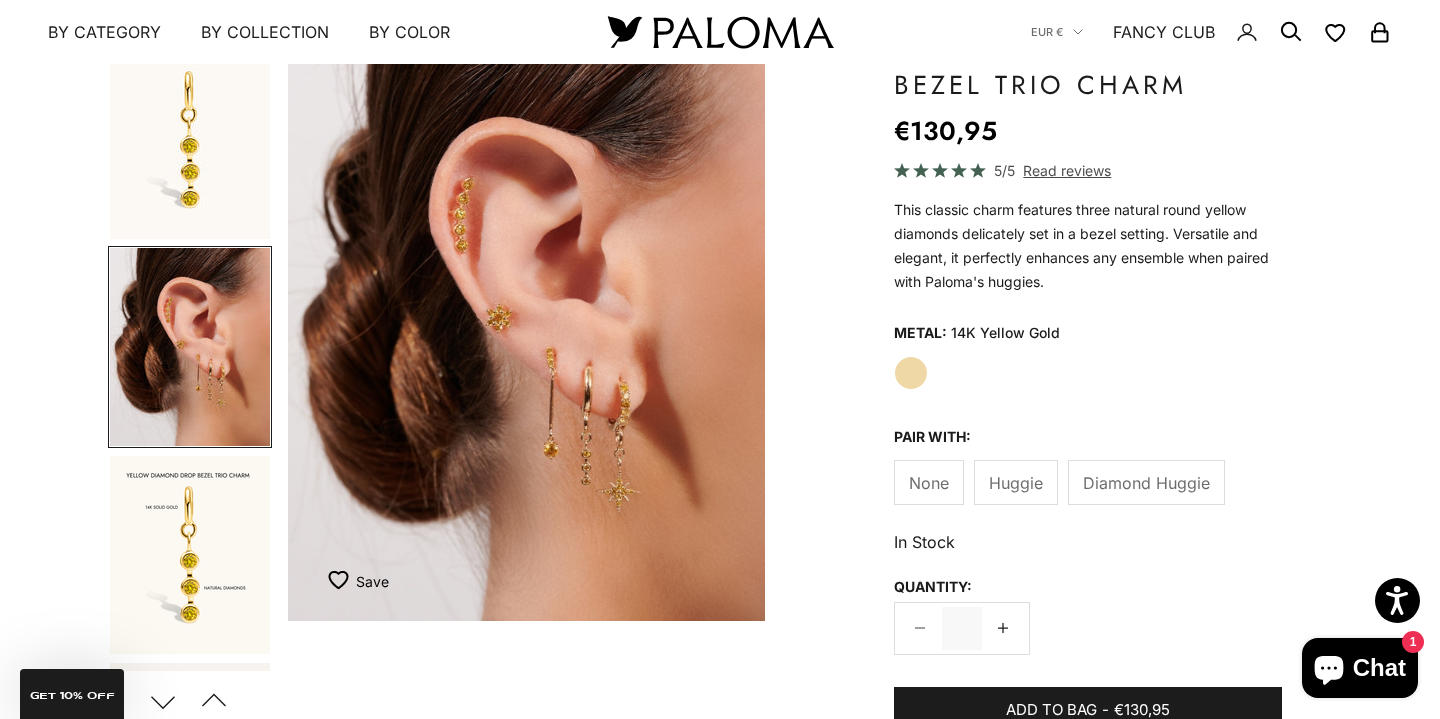 click at bounding box center (190, 555) 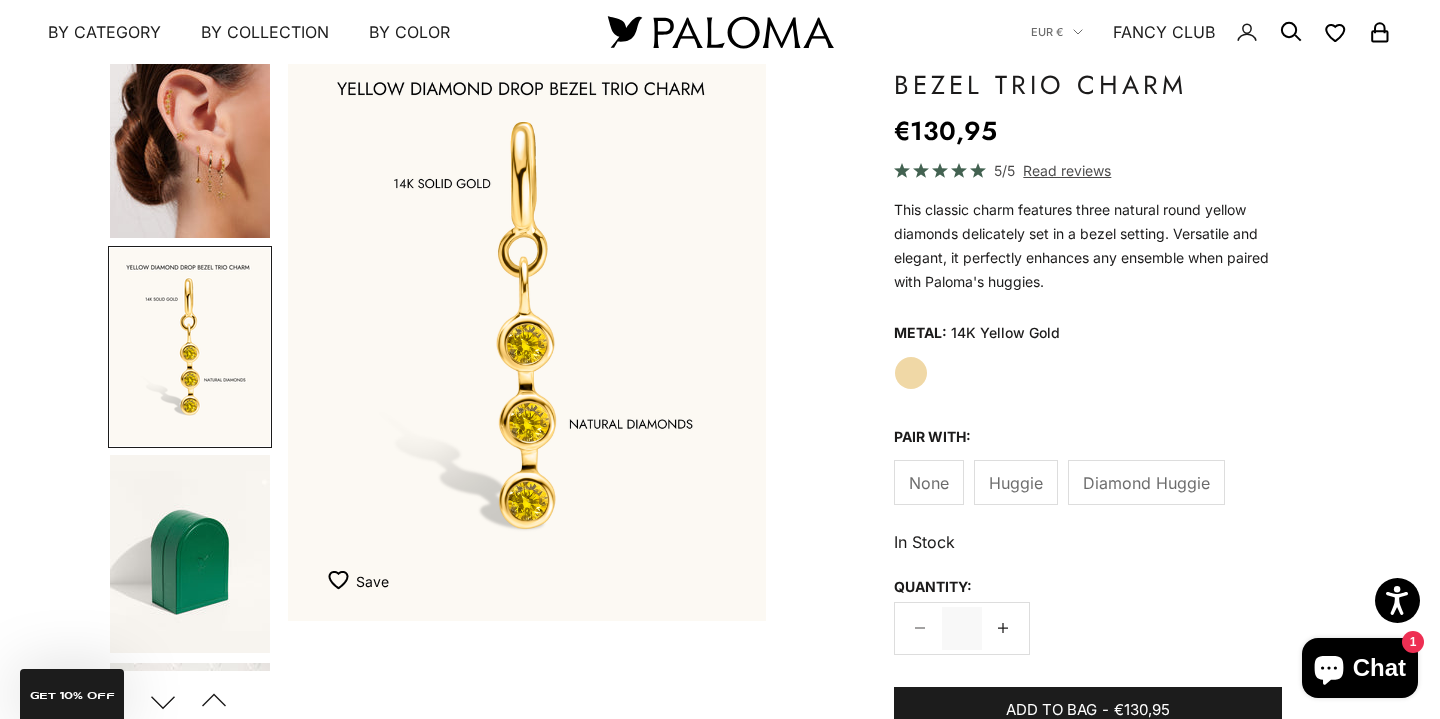 click on "Huggie" 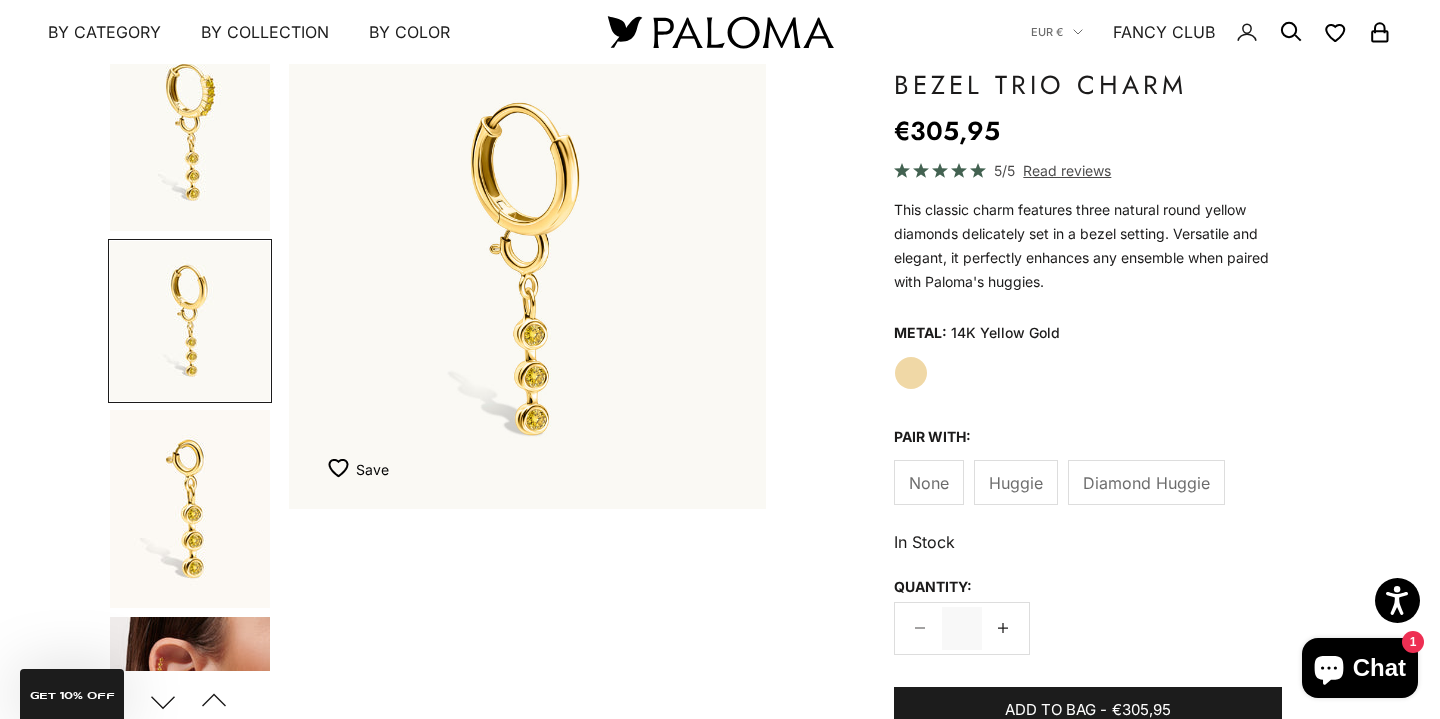 click on "Diamond Huggie" 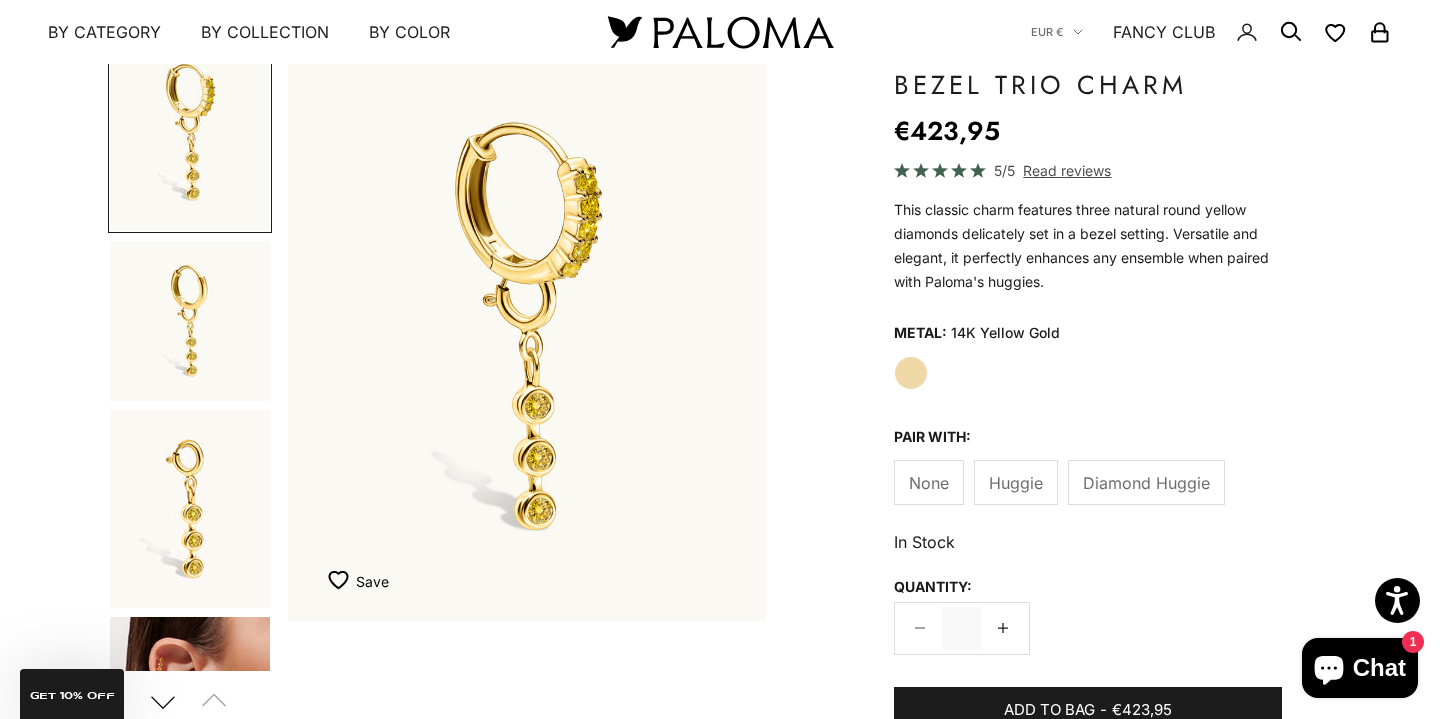 click on "Huggie" 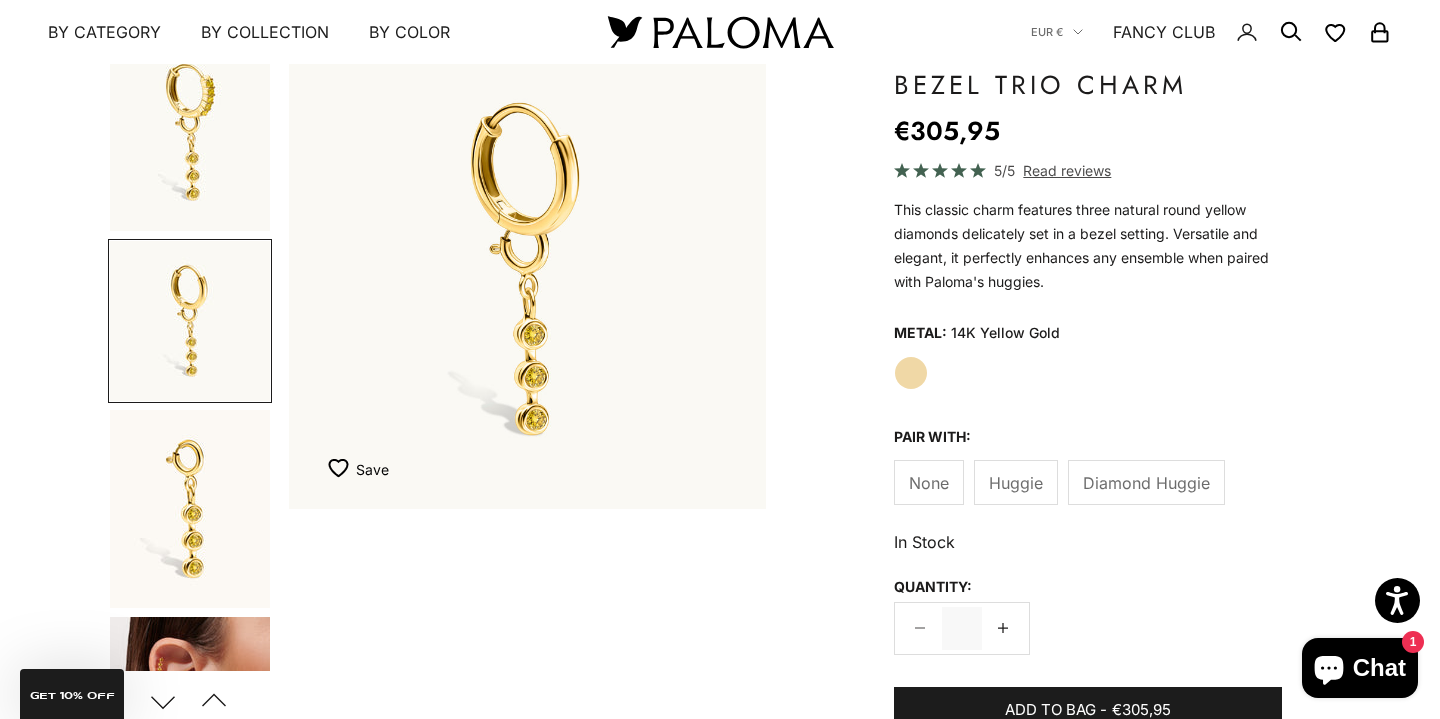 click on "None" 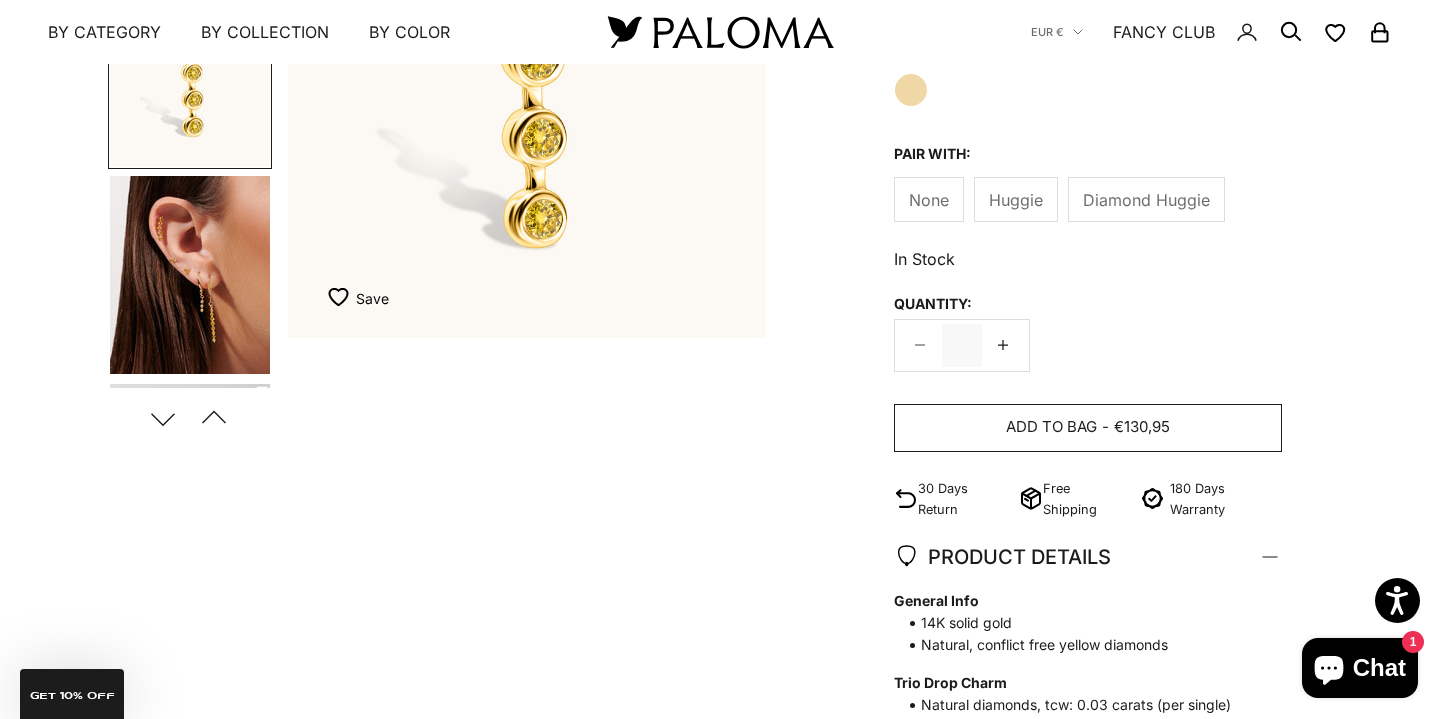 click on "Add to bag  -  €130,95" at bounding box center [1088, 428] 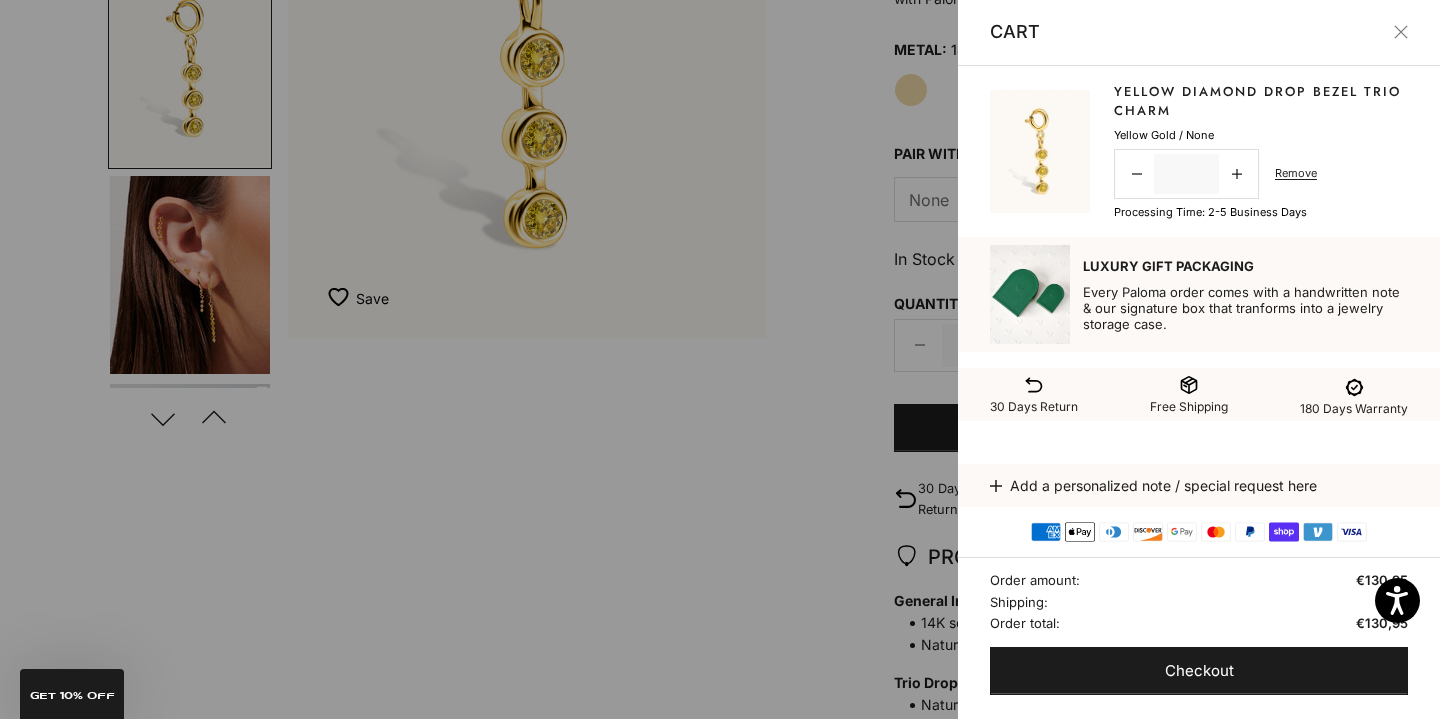 click at bounding box center [1401, 32] 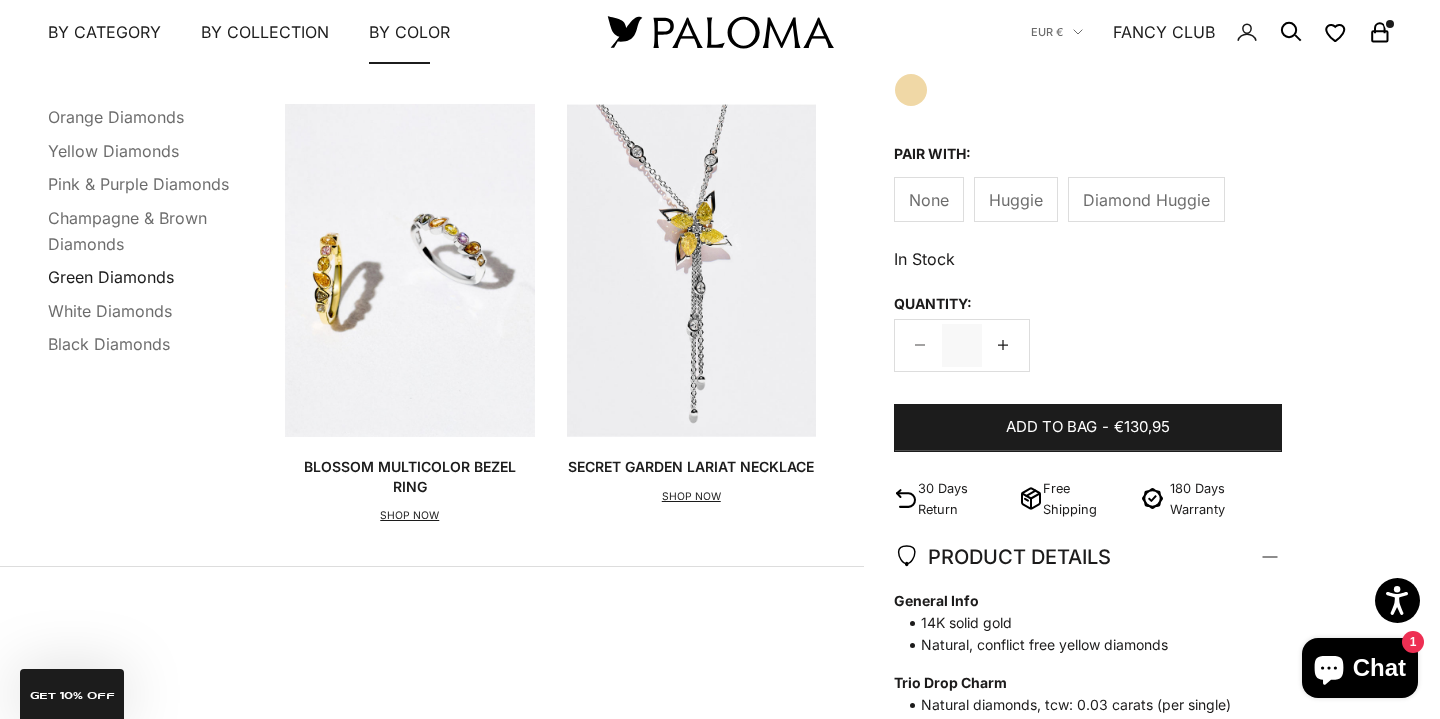 click on "Green Diamonds" at bounding box center (111, 277) 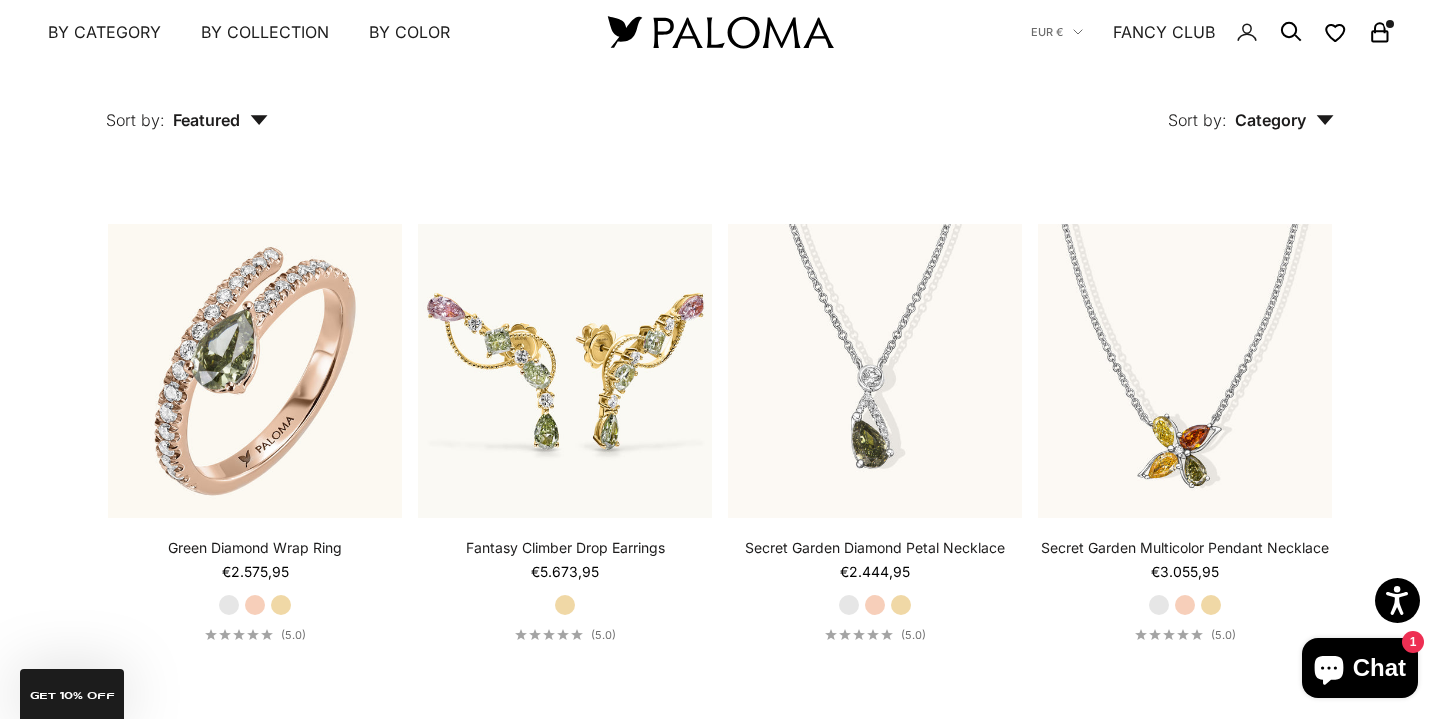 scroll, scrollTop: 896, scrollLeft: 0, axis: vertical 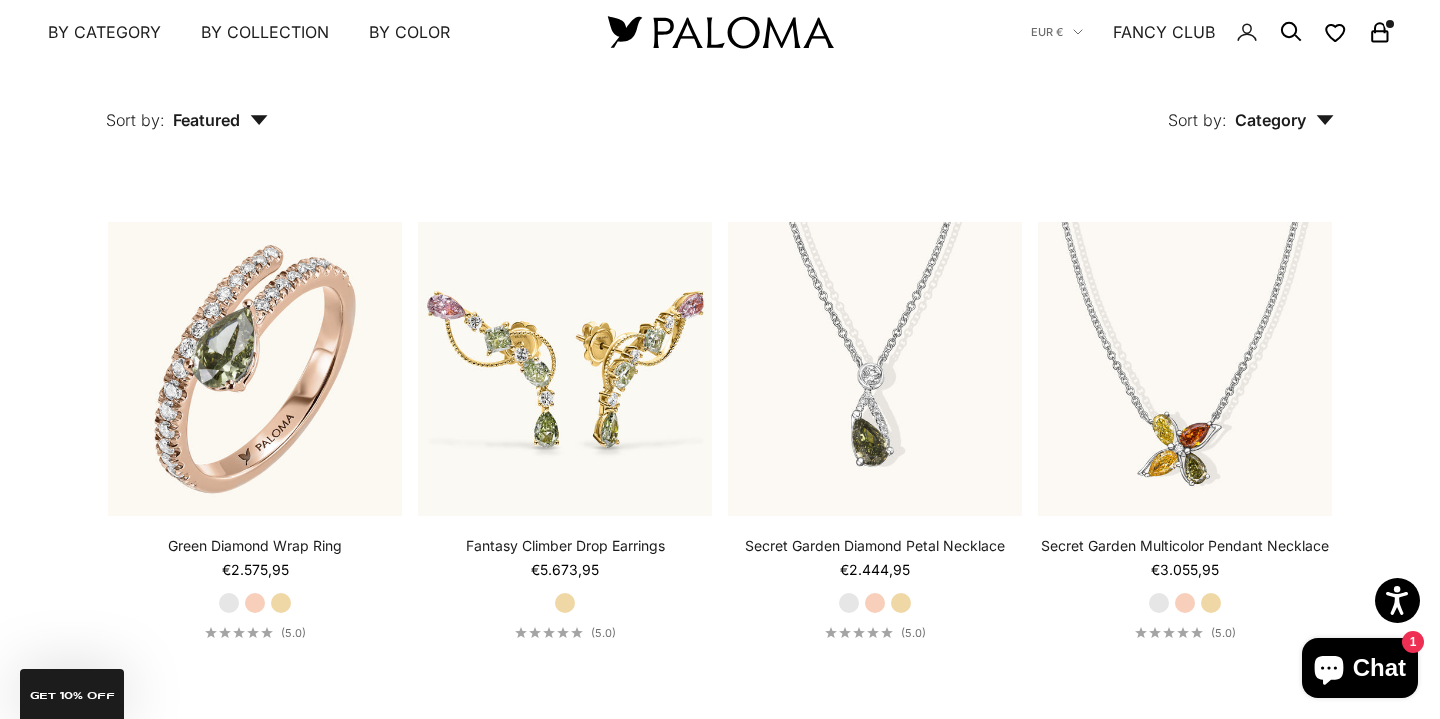 click on "Sort by:
Featured" at bounding box center [187, 106] 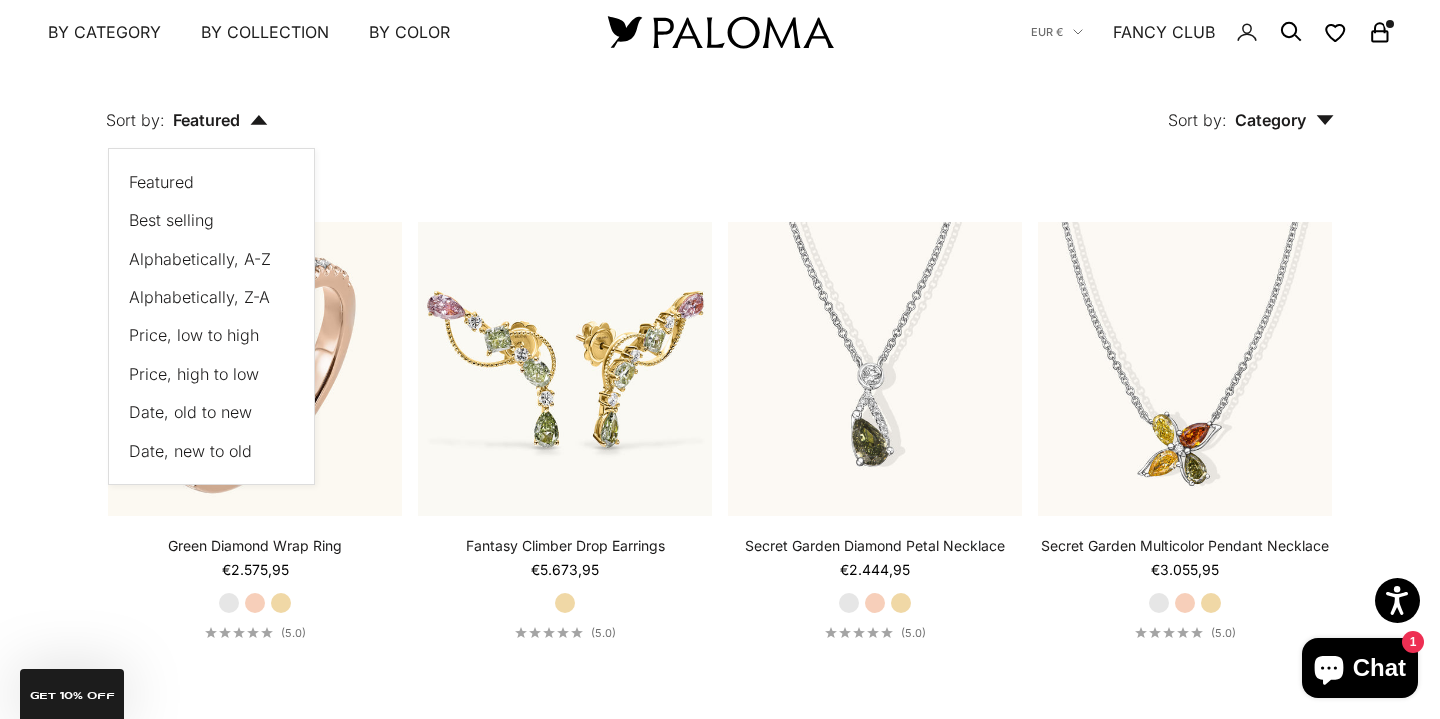 click on "Price, low to high" at bounding box center [194, 336] 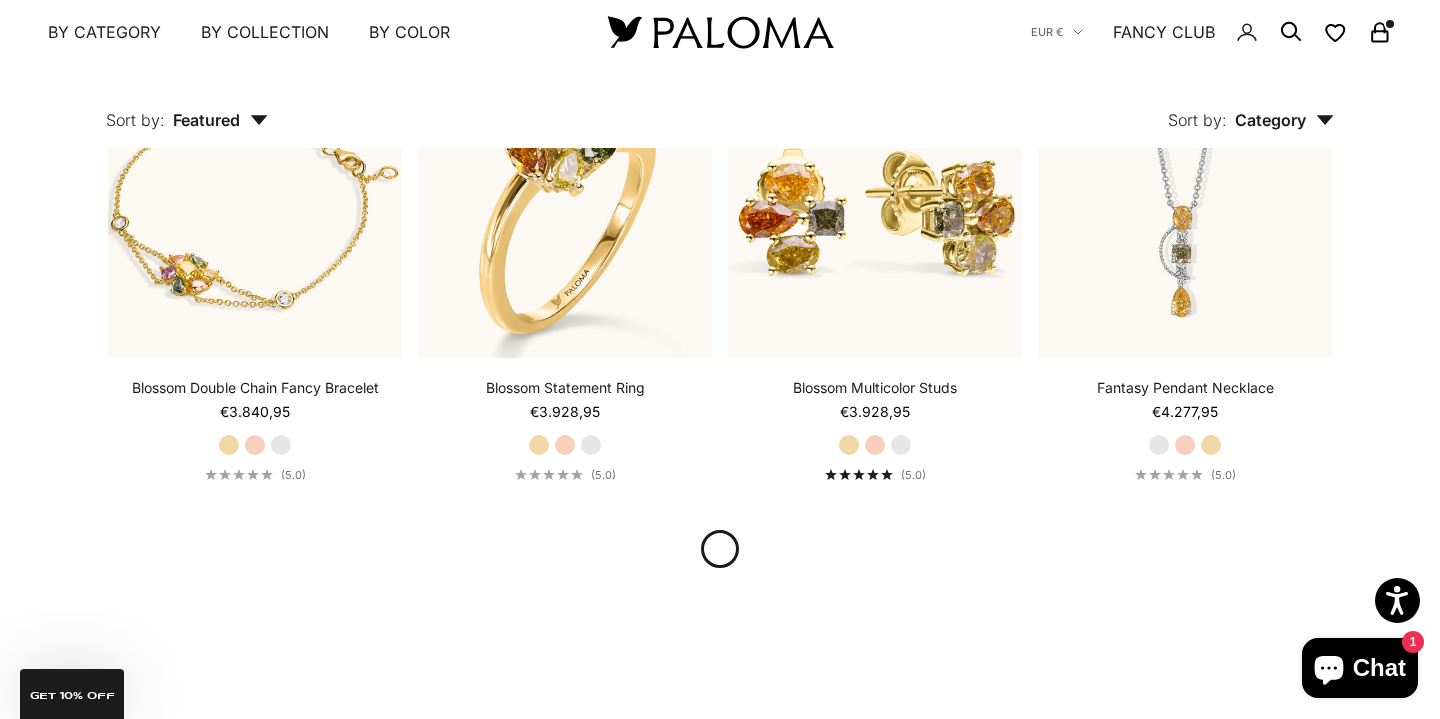 scroll, scrollTop: 2093, scrollLeft: 0, axis: vertical 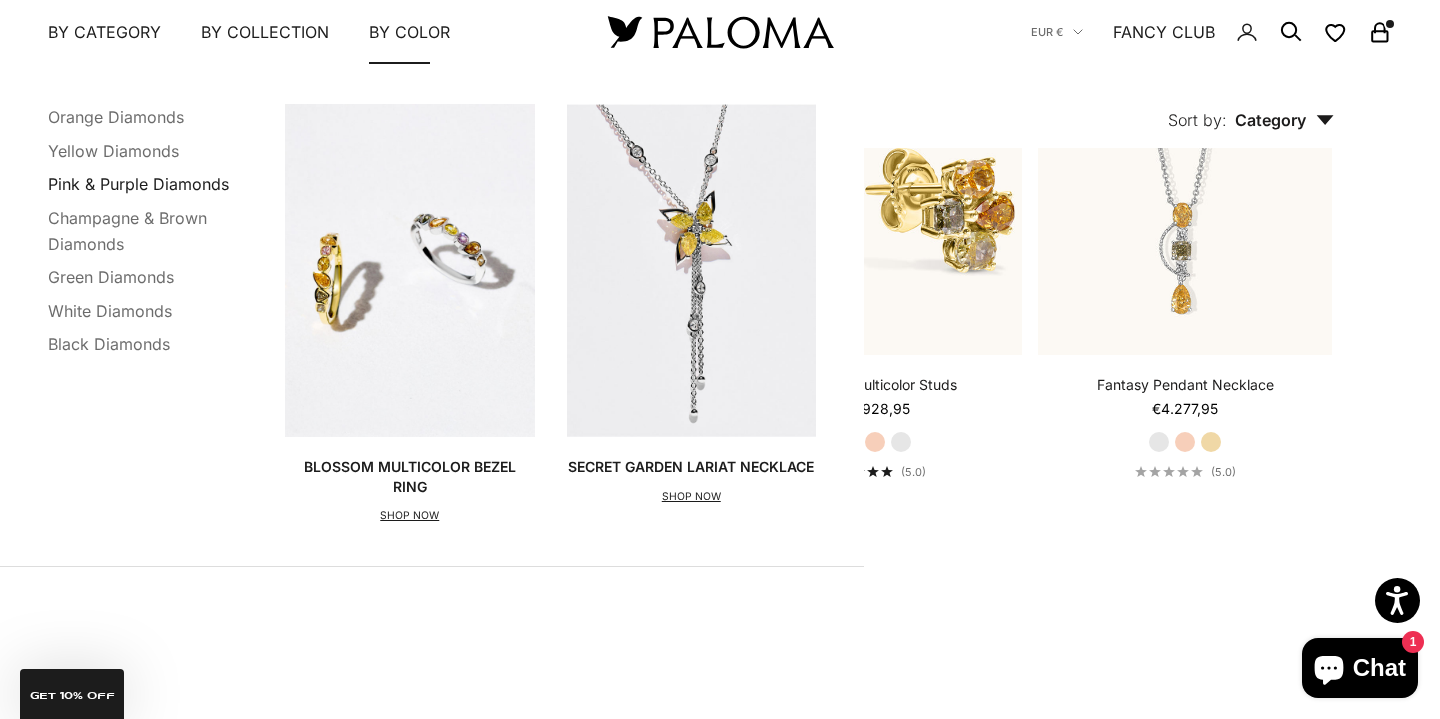 click on "Pink & Purple Diamonds" at bounding box center (138, 184) 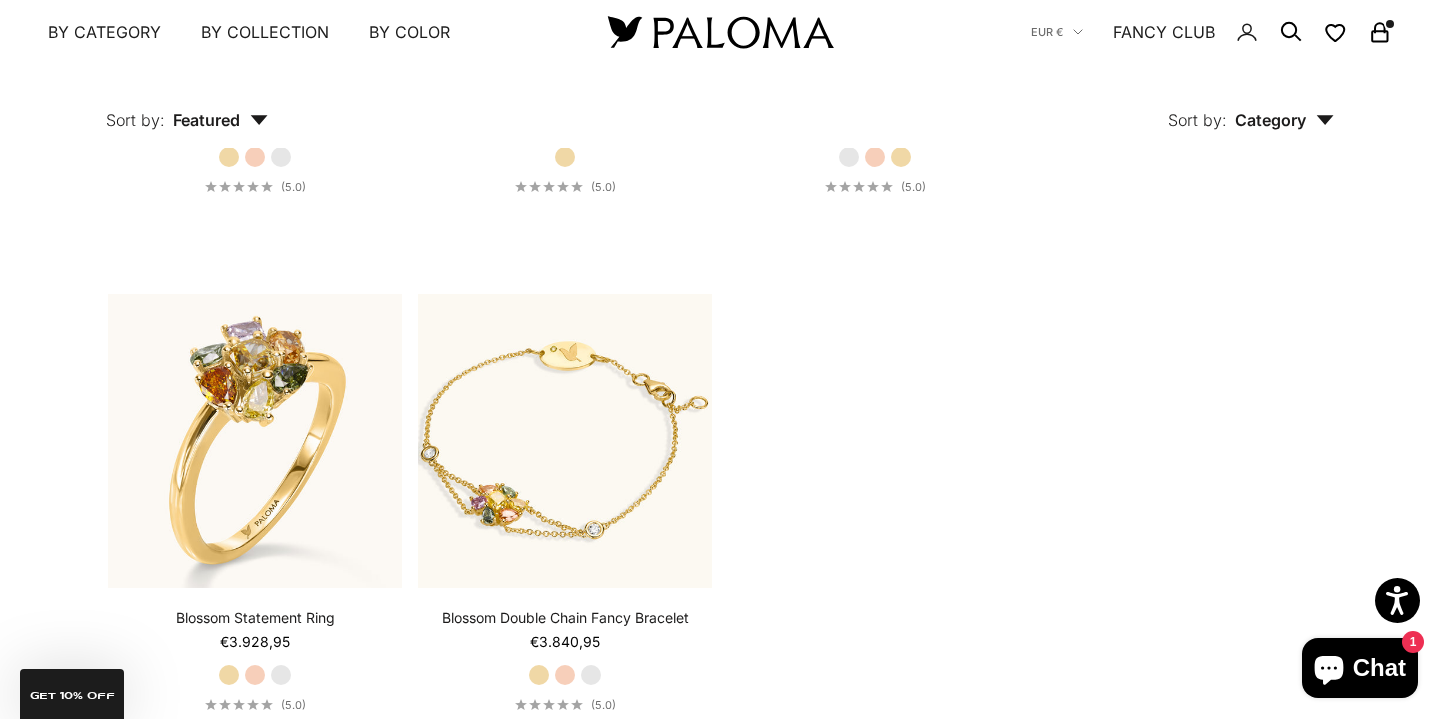 scroll, scrollTop: 1017, scrollLeft: 0, axis: vertical 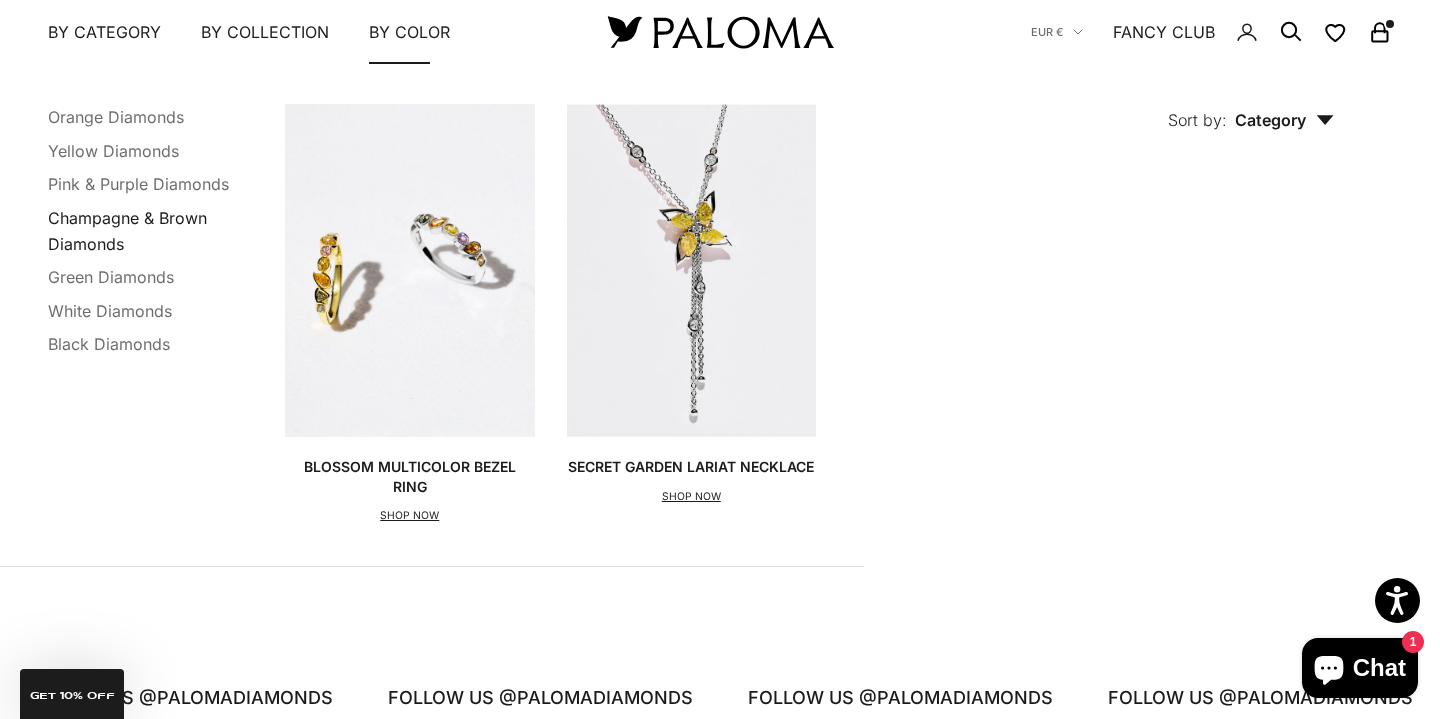 click on "Champagne & Brown Diamonds" at bounding box center [127, 230] 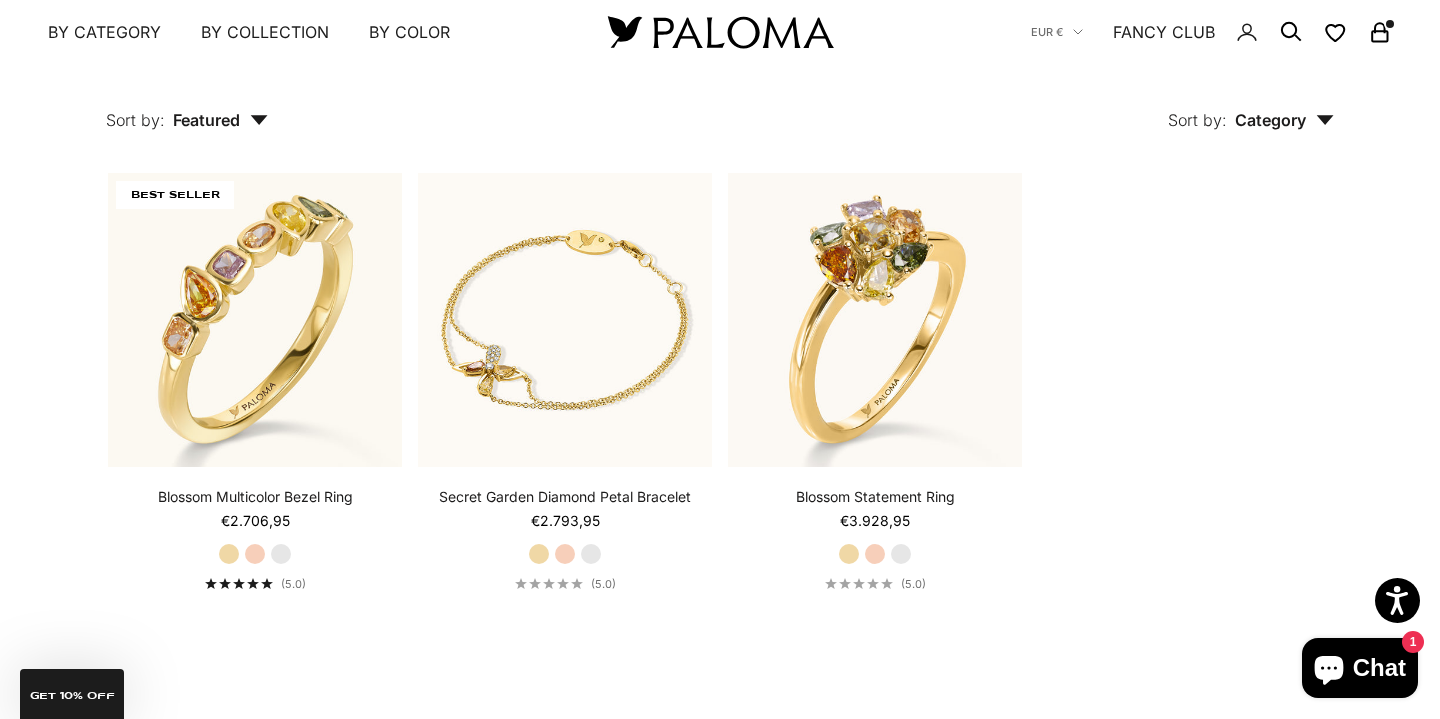 scroll, scrollTop: 436, scrollLeft: 0, axis: vertical 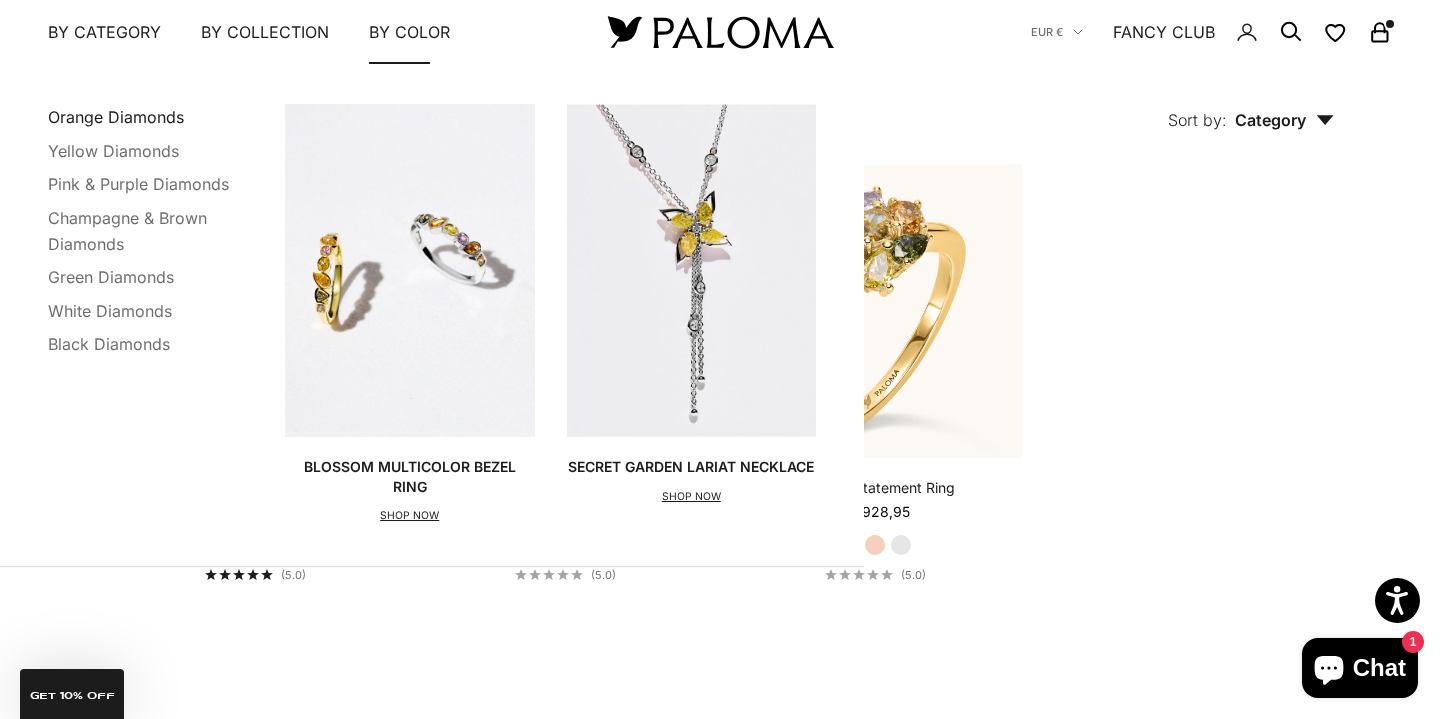 click on "Orange Diamonds" at bounding box center [116, 117] 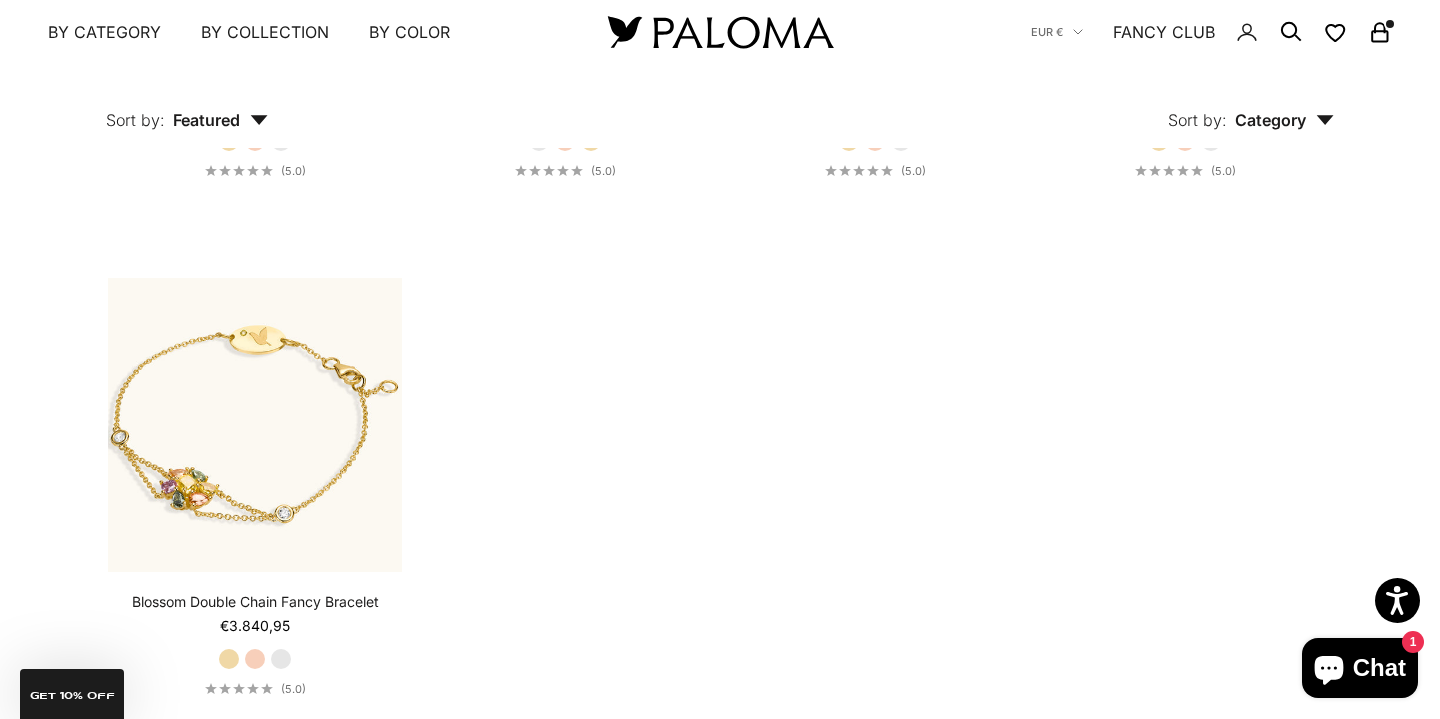 scroll, scrollTop: 4990, scrollLeft: 0, axis: vertical 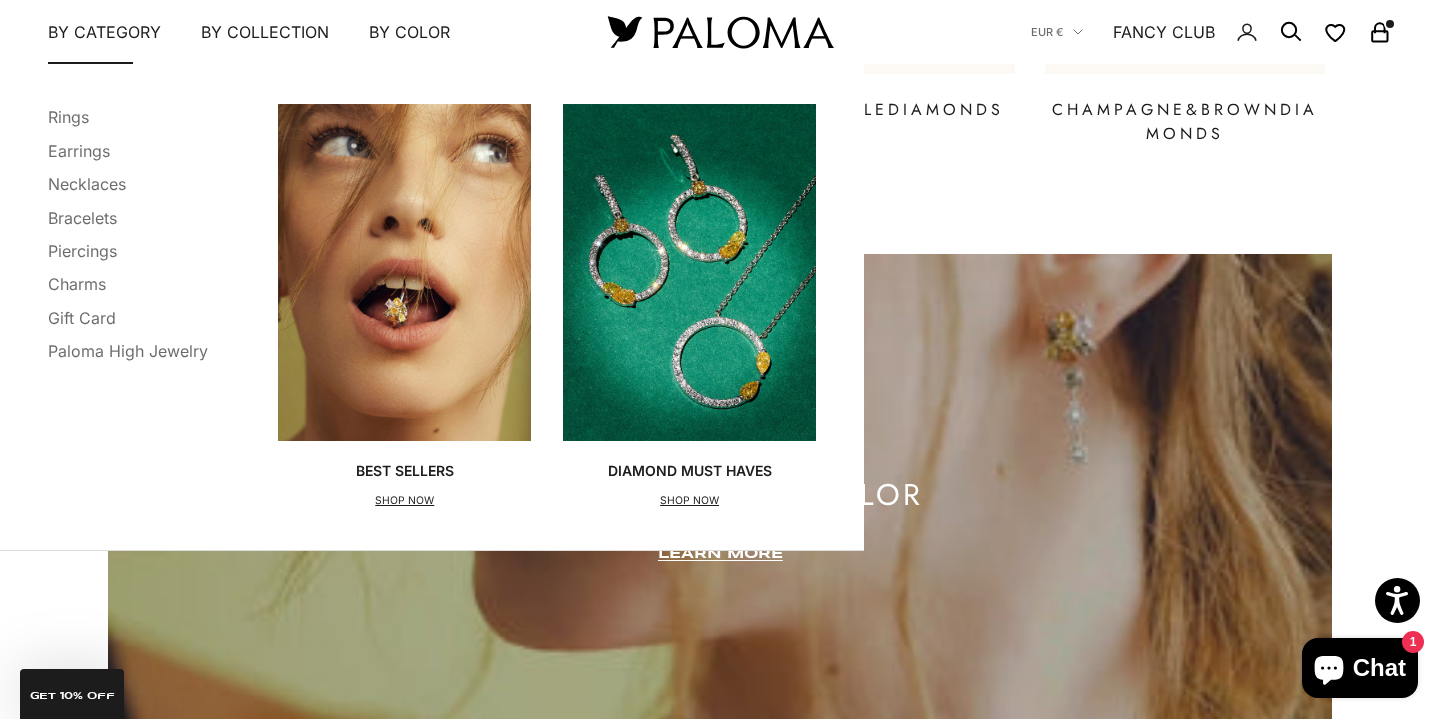 click on "SHOP NOW" at bounding box center (405, 501) 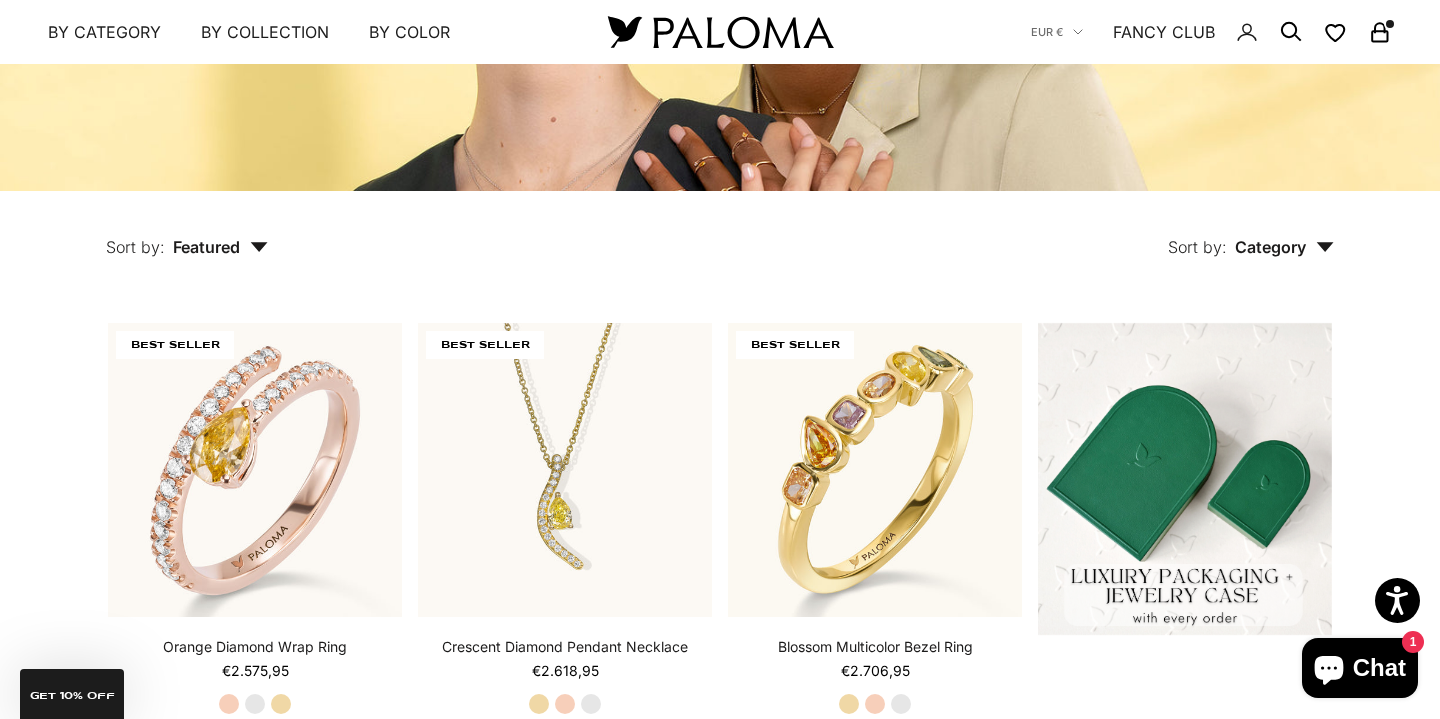 scroll, scrollTop: 278, scrollLeft: 0, axis: vertical 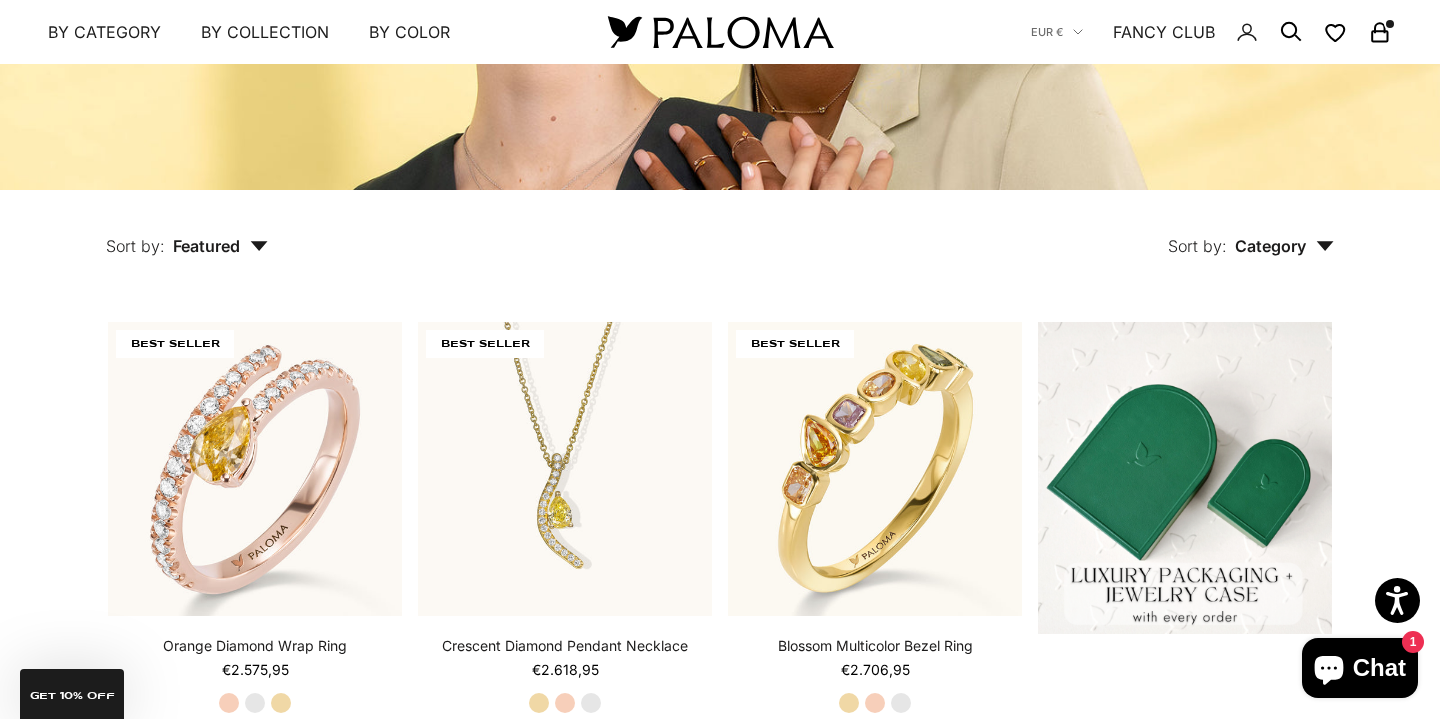 click 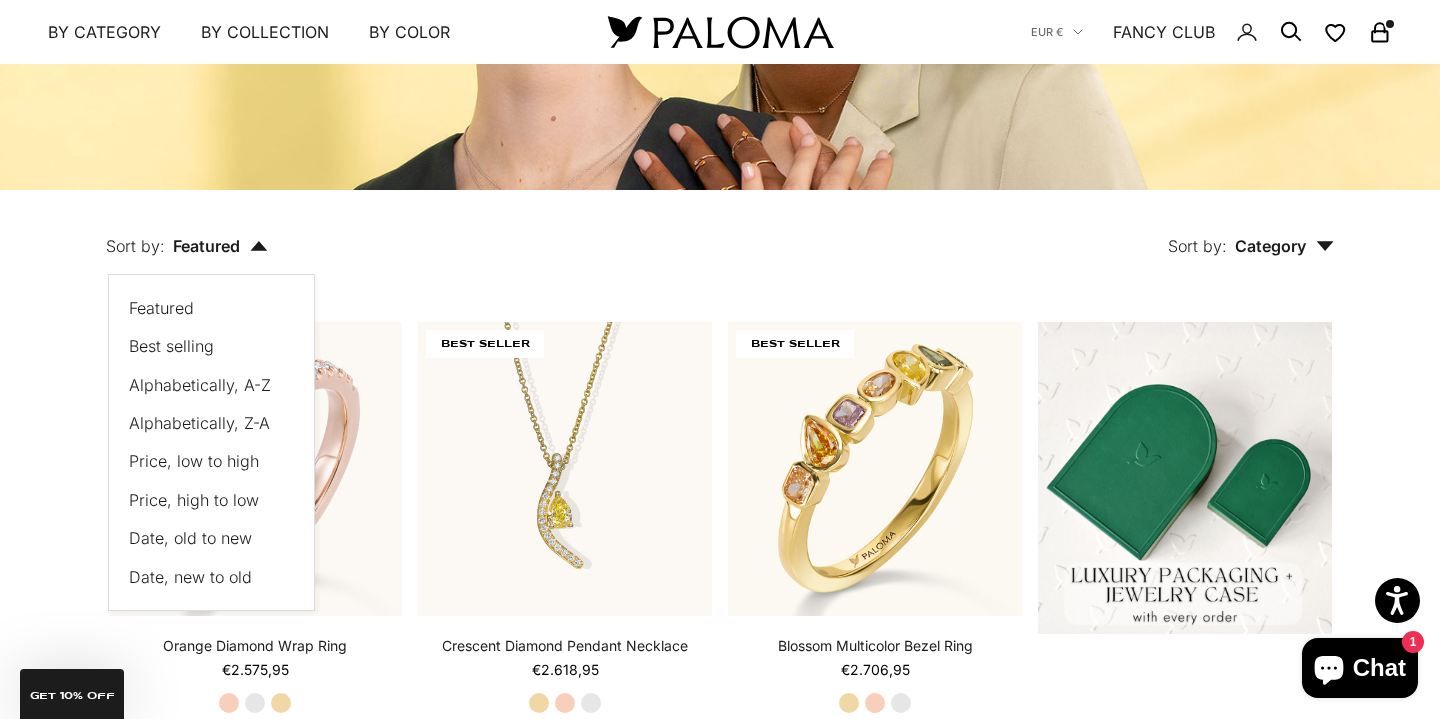 click on "Price, low to high" at bounding box center (194, 461) 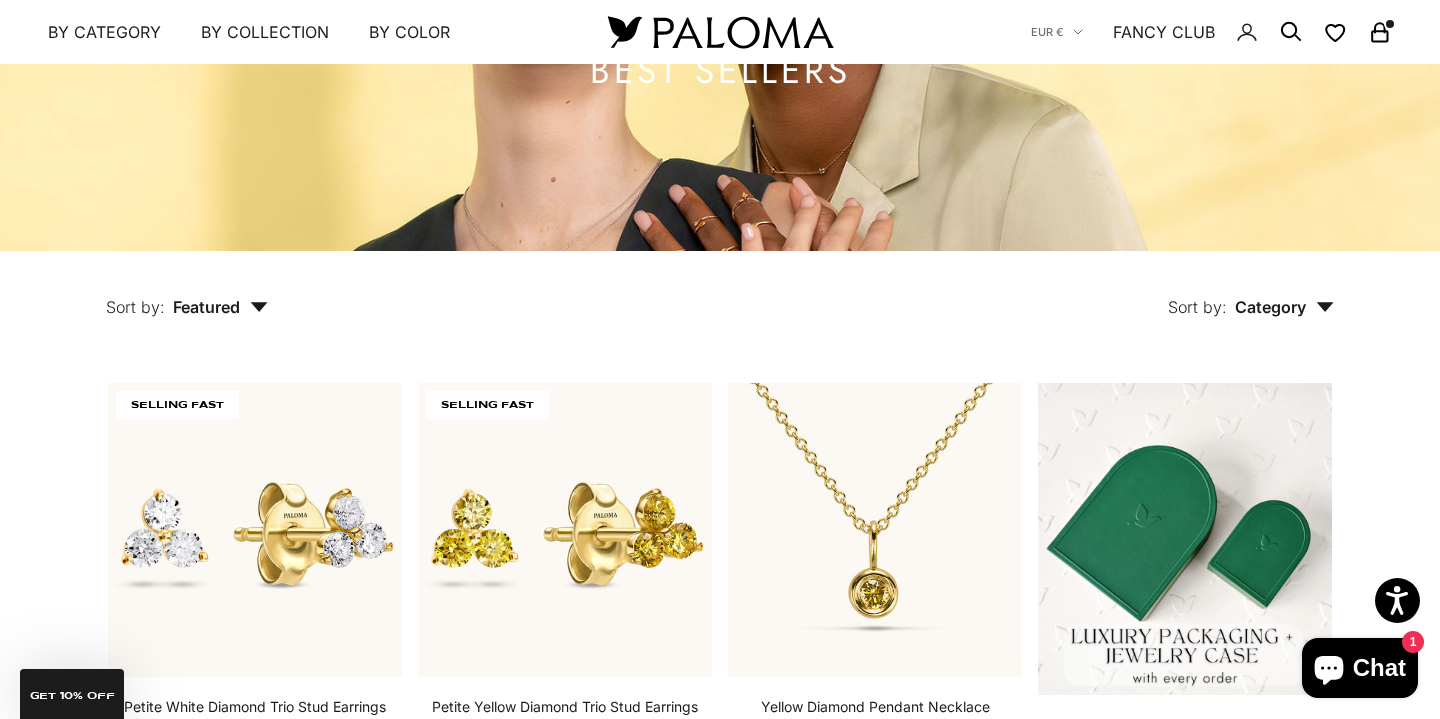 scroll, scrollTop: 245, scrollLeft: 0, axis: vertical 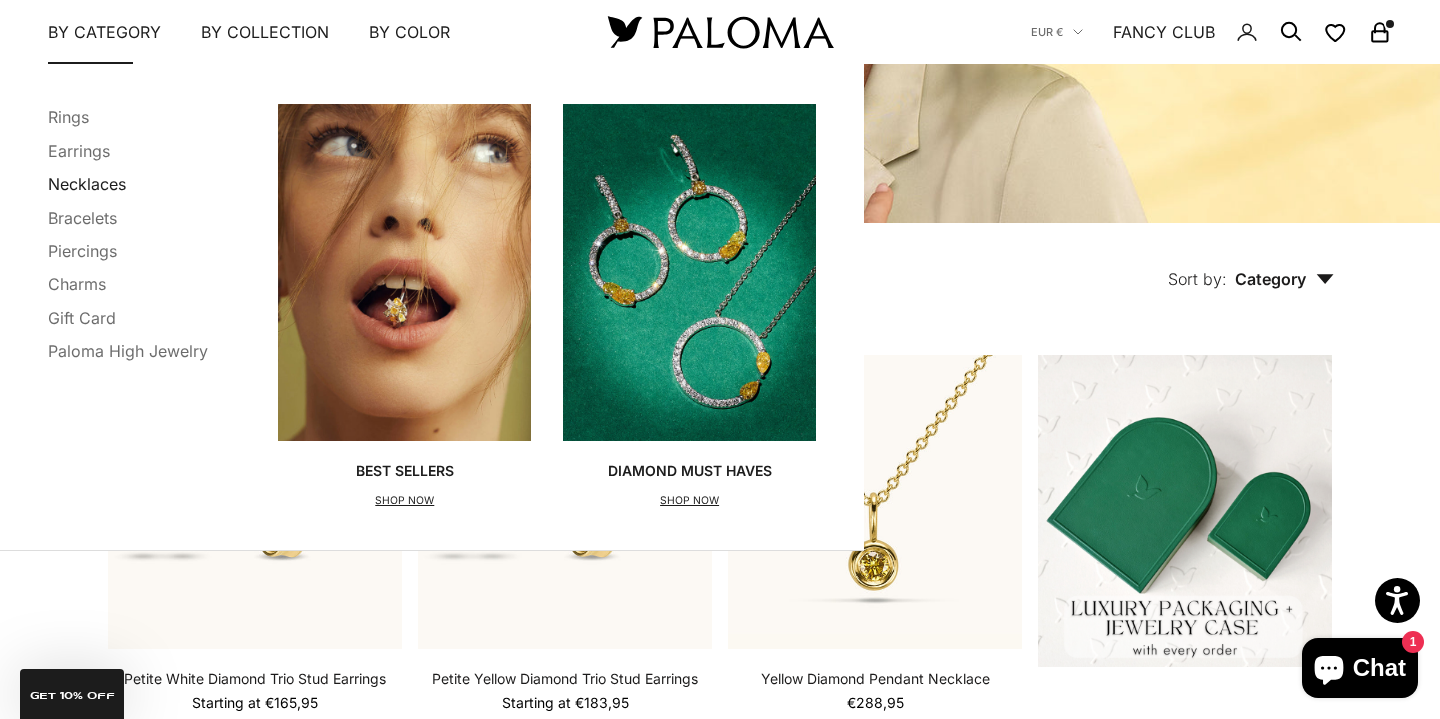 click on "Necklaces" at bounding box center (87, 184) 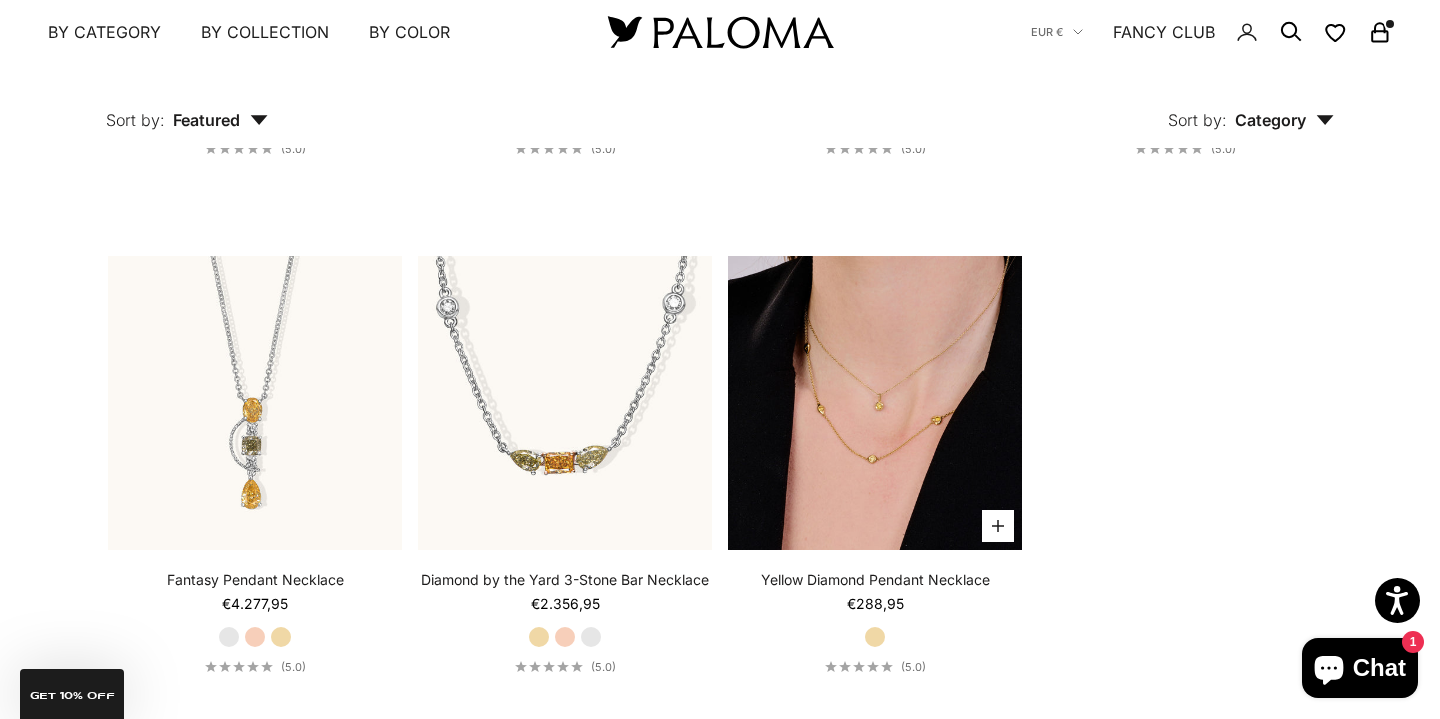scroll, scrollTop: 2420, scrollLeft: 0, axis: vertical 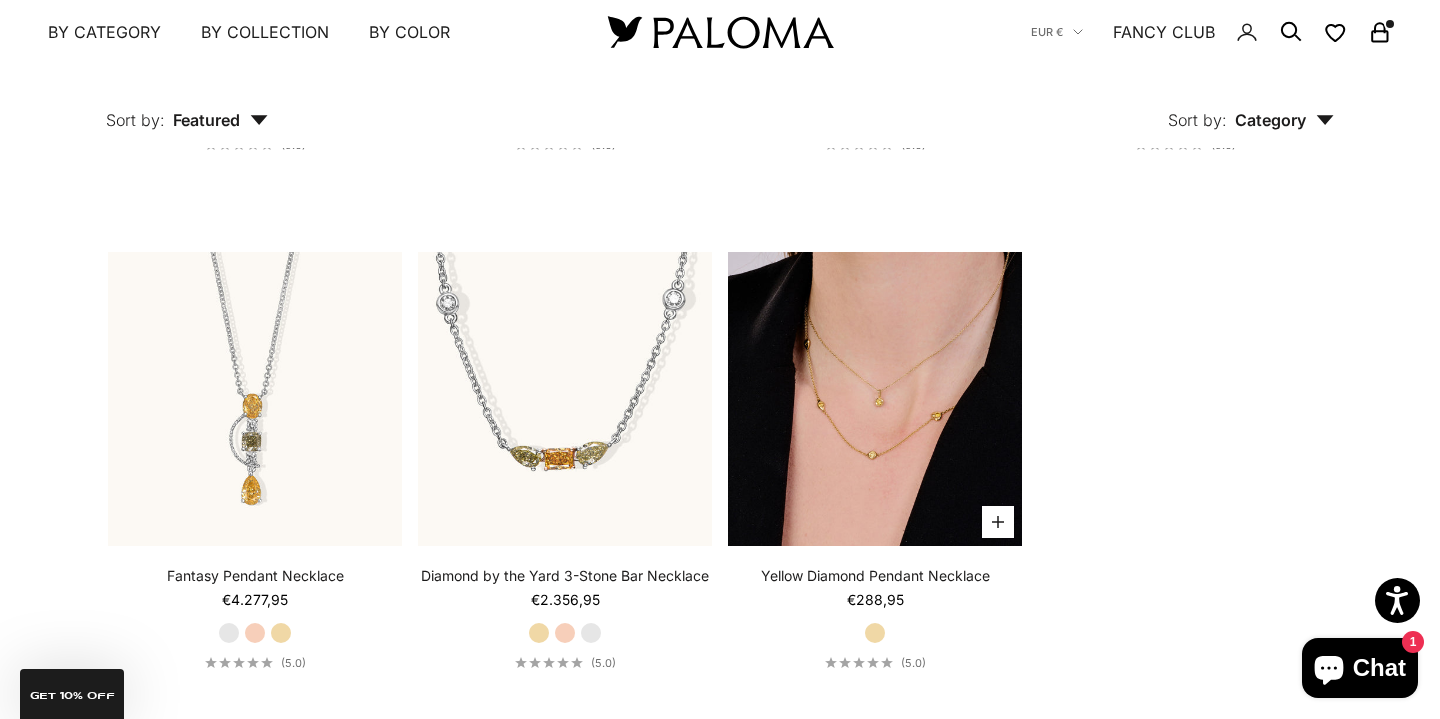 click at bounding box center (875, 399) 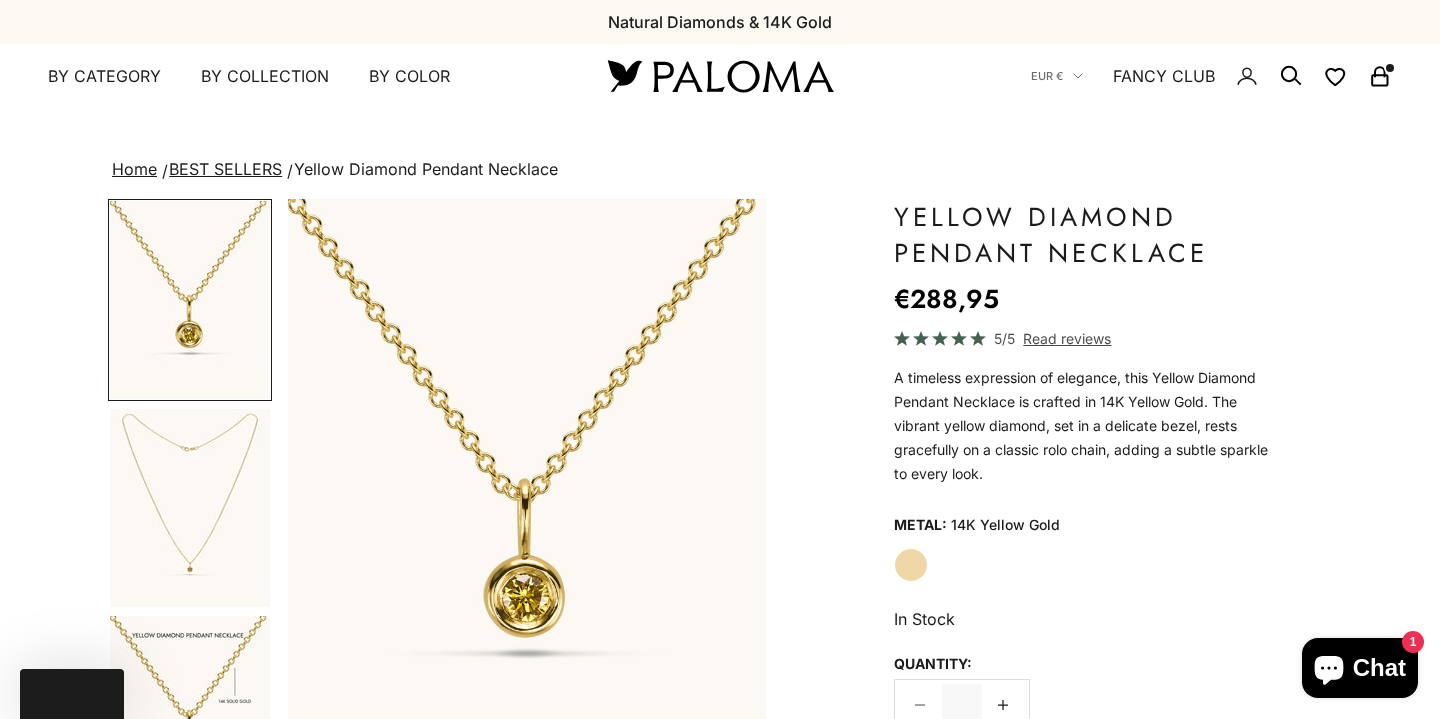 scroll, scrollTop: 0, scrollLeft: 0, axis: both 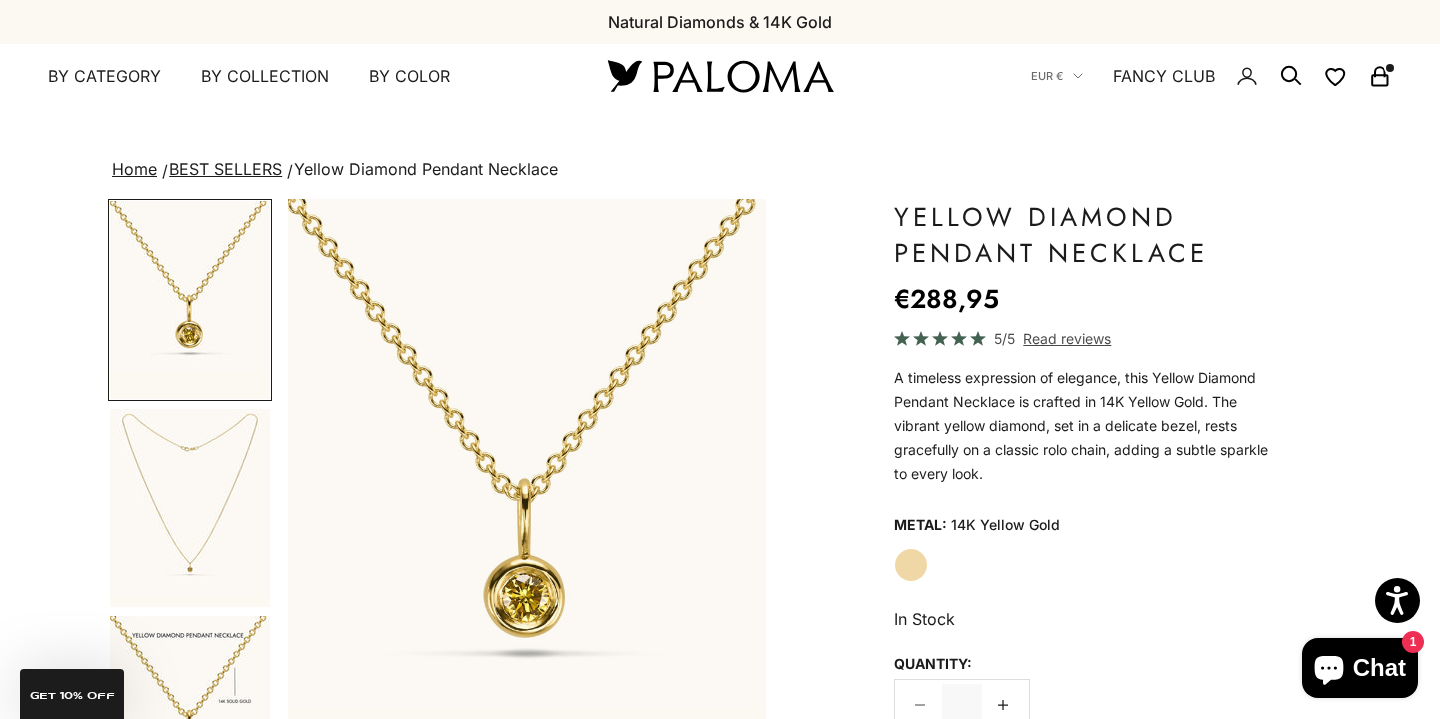 click at bounding box center [190, 508] 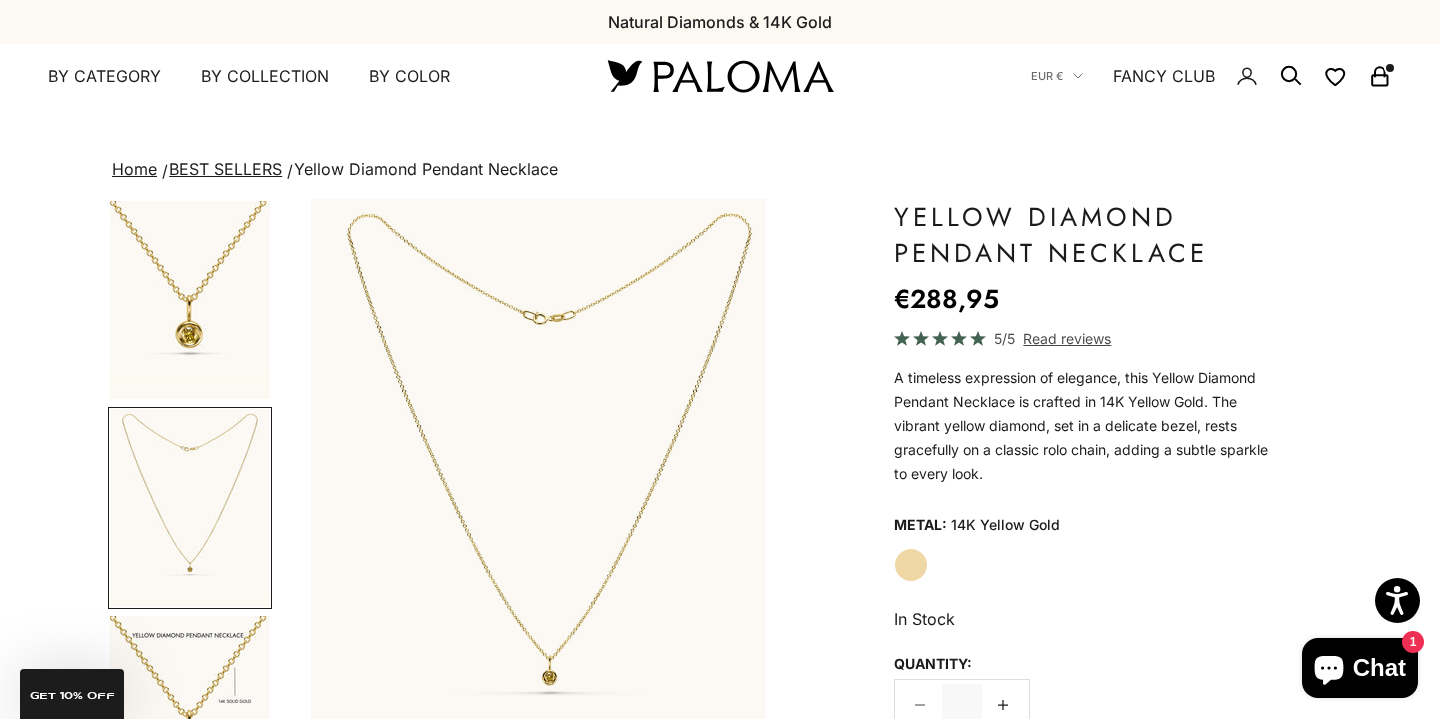 scroll, scrollTop: 0, scrollLeft: 501, axis: horizontal 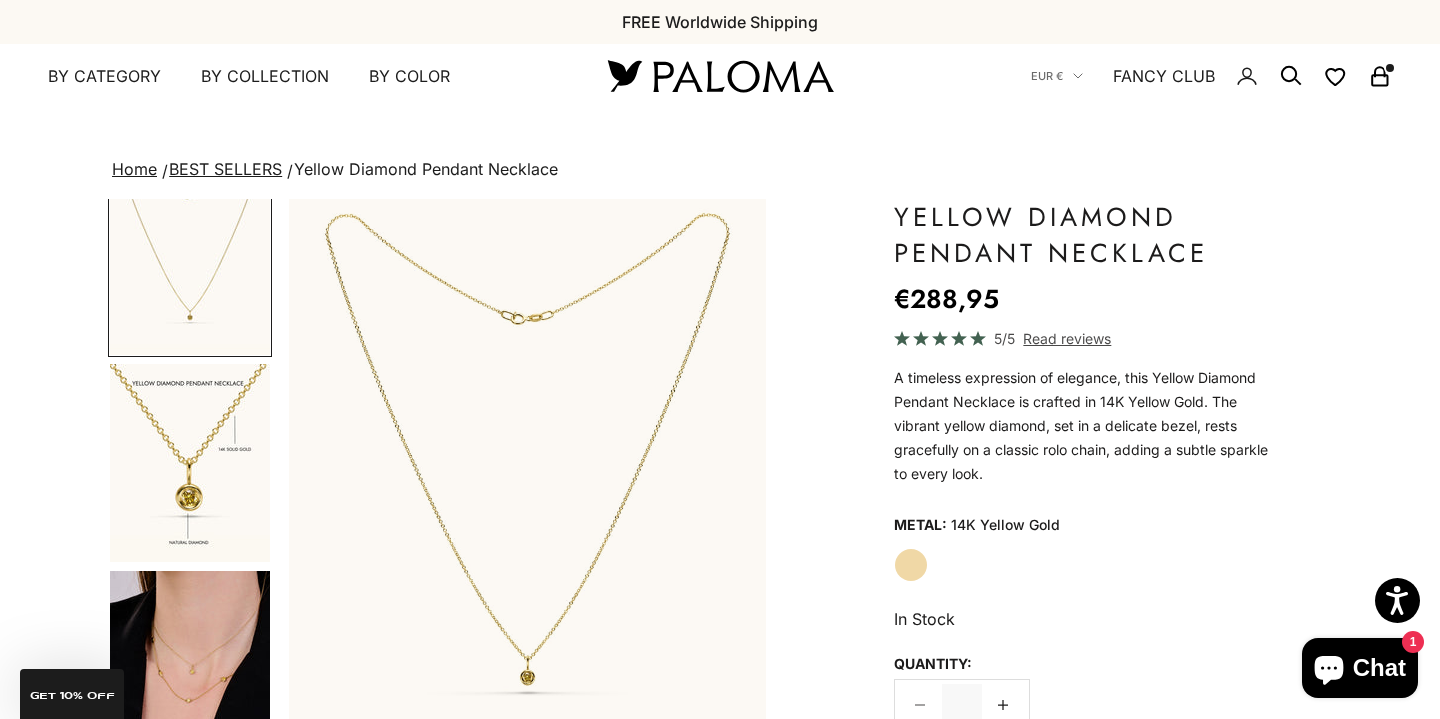 click at bounding box center [190, 463] 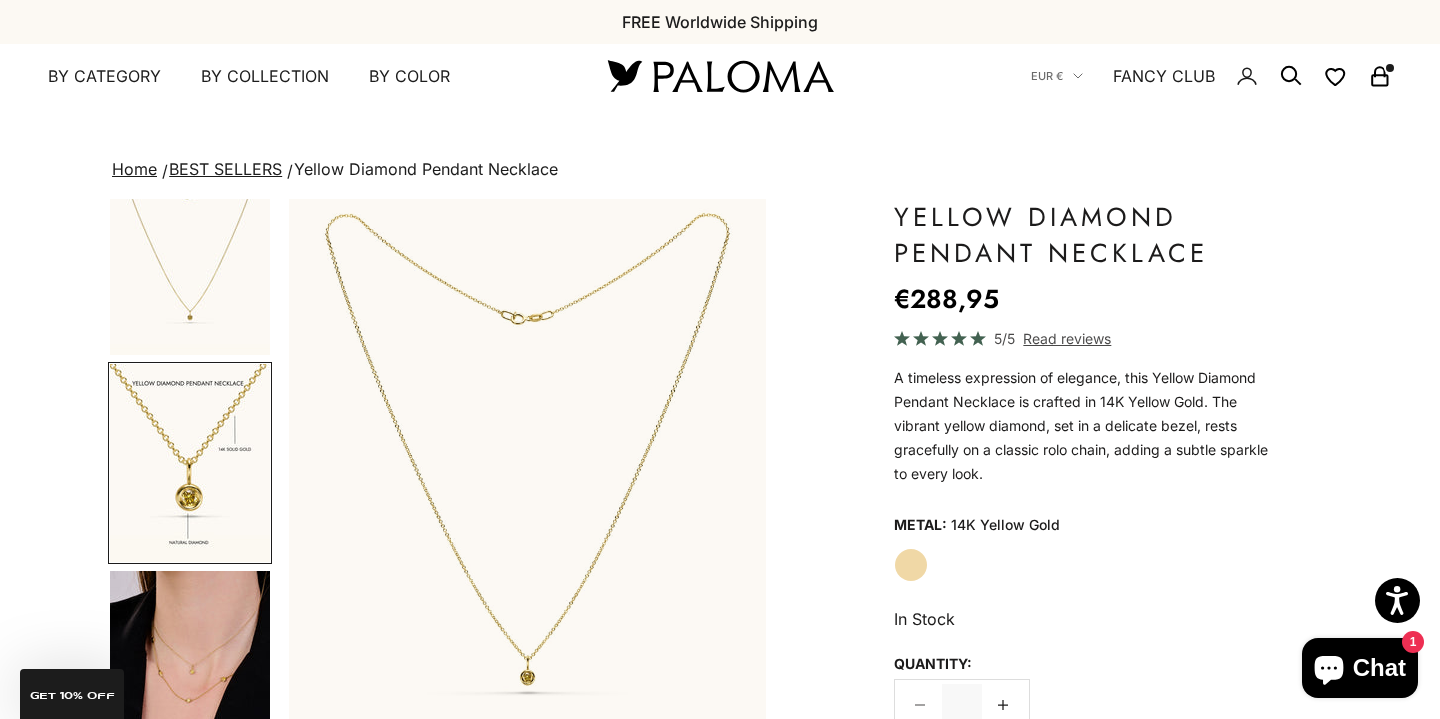 scroll, scrollTop: 0, scrollLeft: 702, axis: horizontal 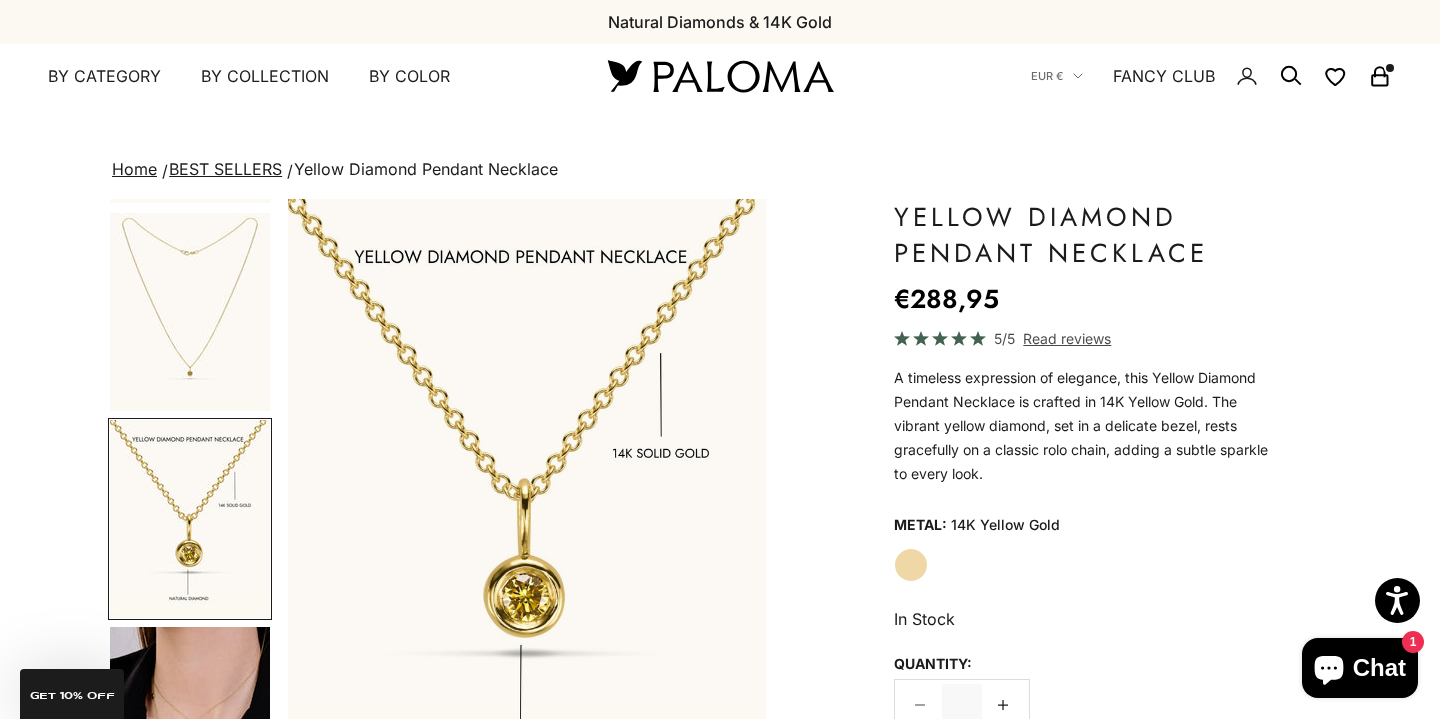 click 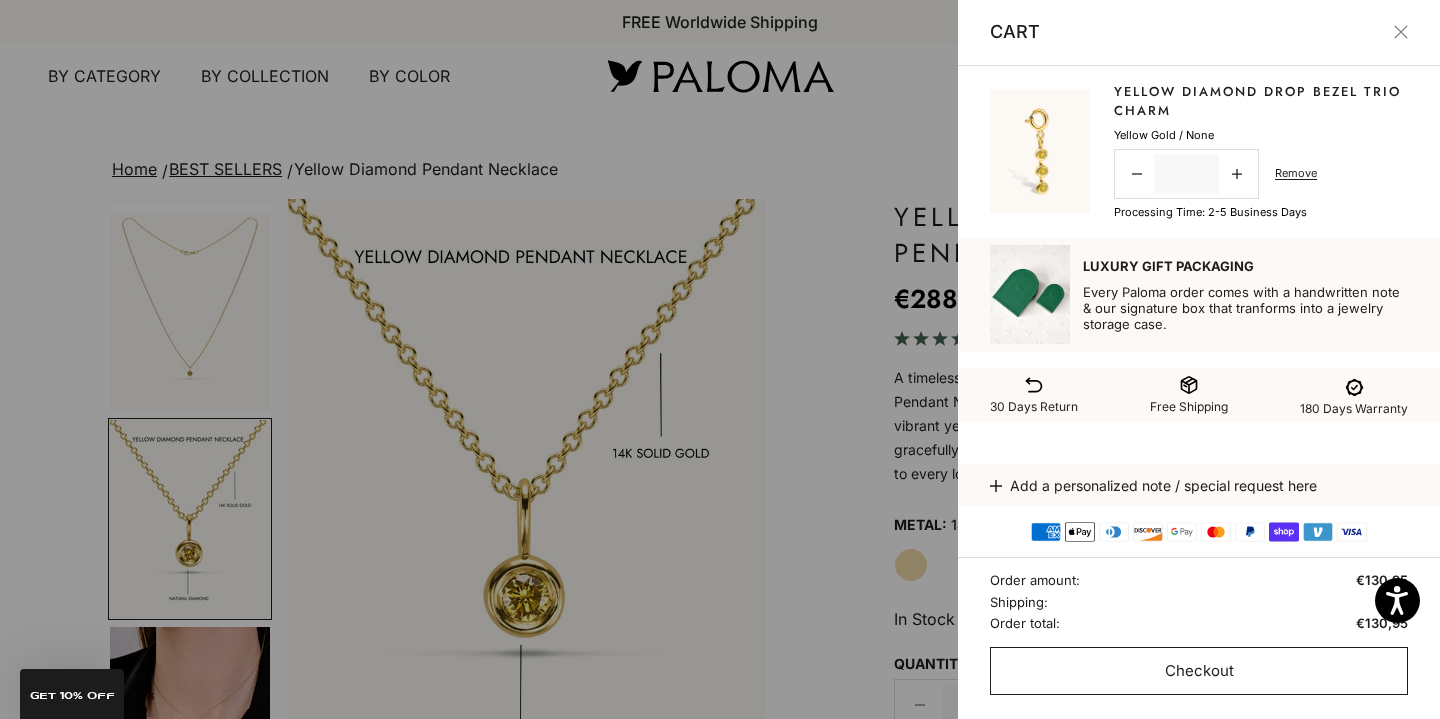 click on "Checkout" at bounding box center [1199, 671] 